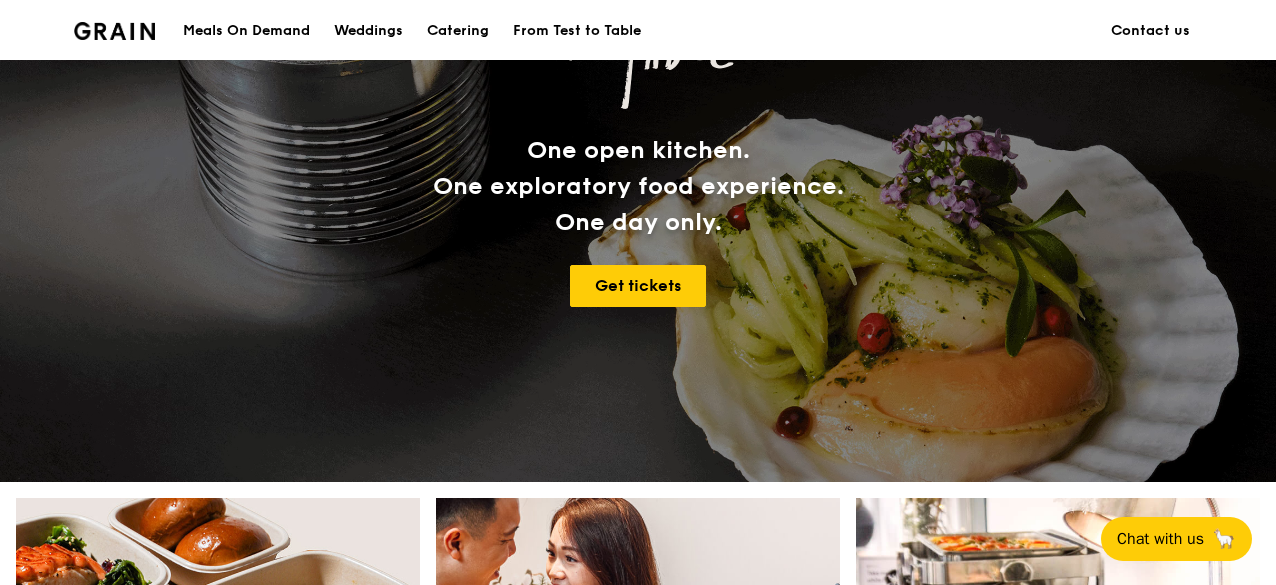 scroll, scrollTop: 846, scrollLeft: 0, axis: vertical 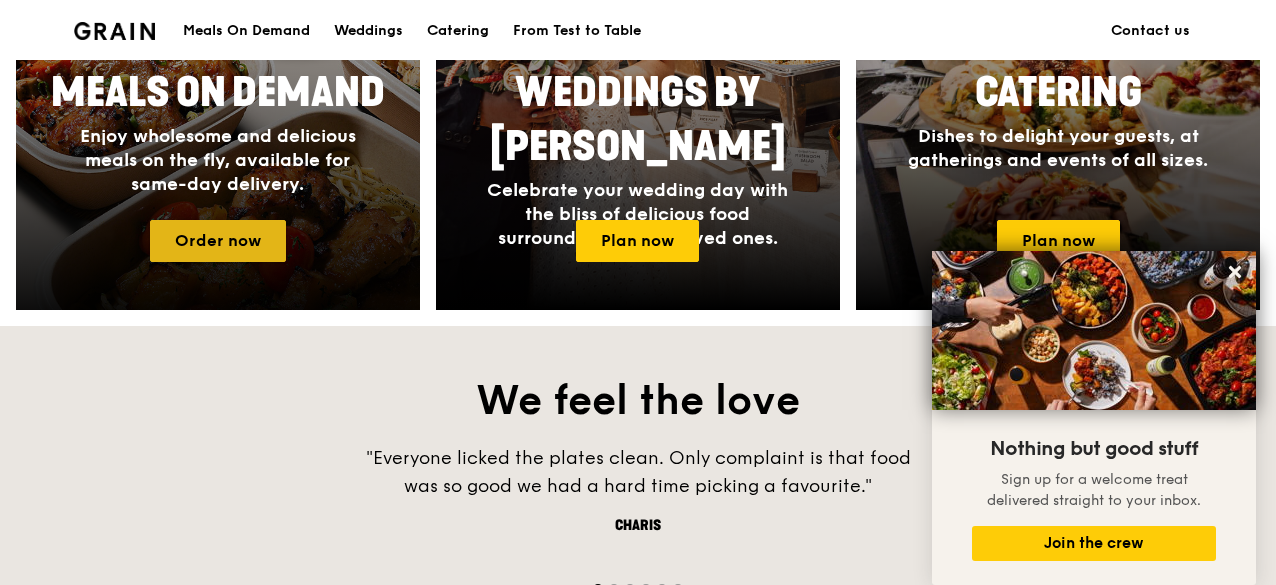 click on "Order now" at bounding box center (218, 241) 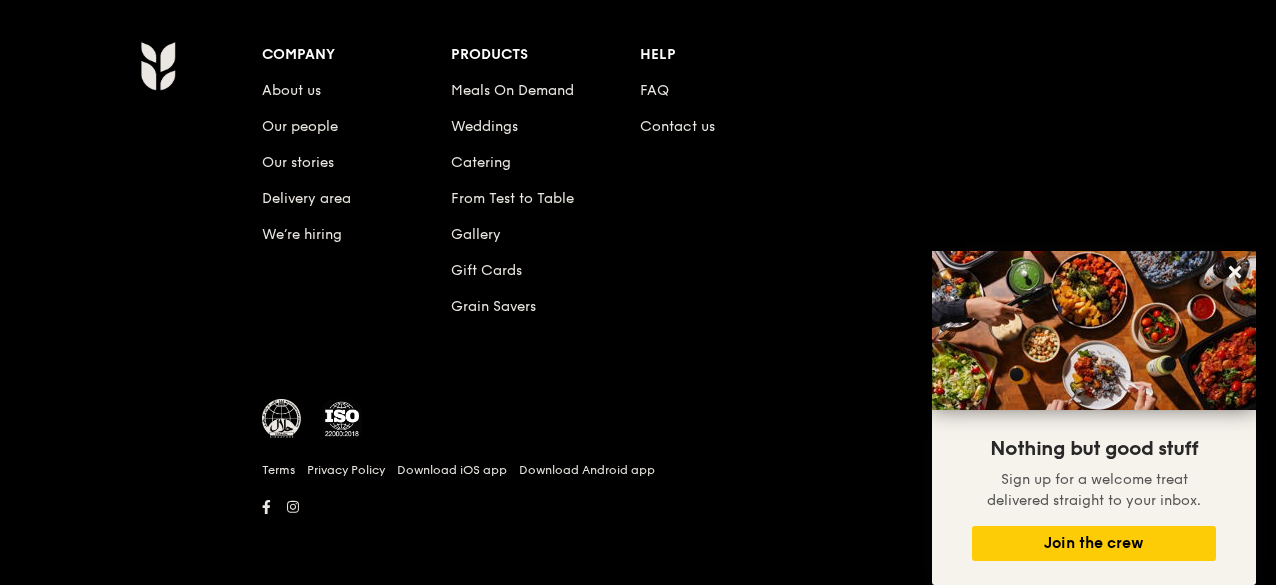 scroll, scrollTop: 0, scrollLeft: 0, axis: both 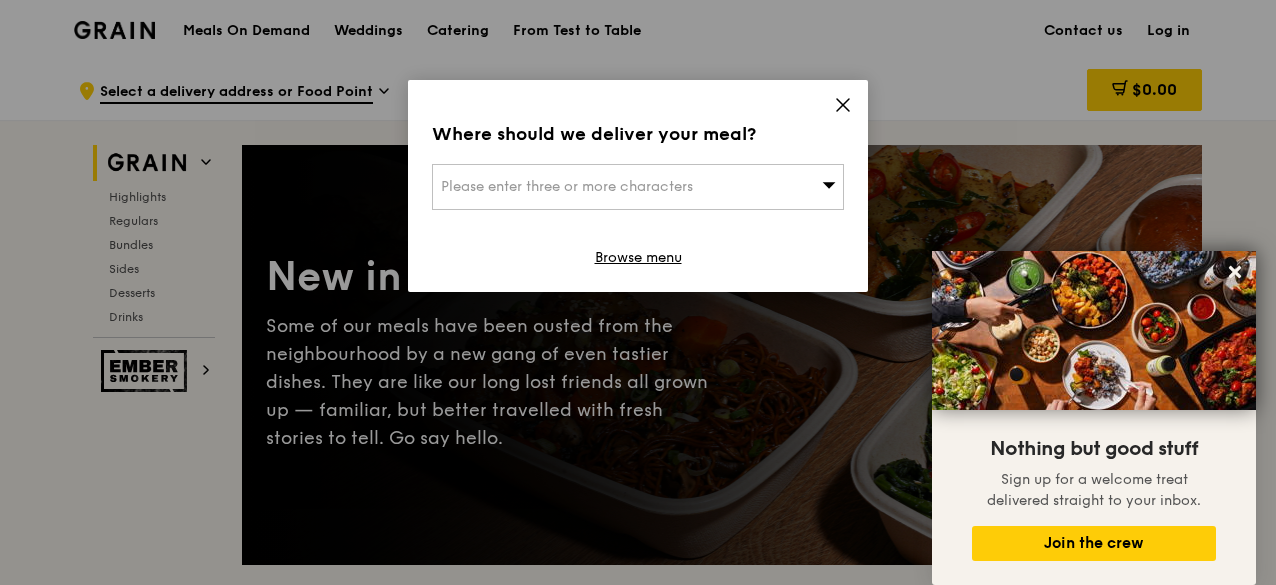 click on "Please enter three or more characters" at bounding box center [638, 187] 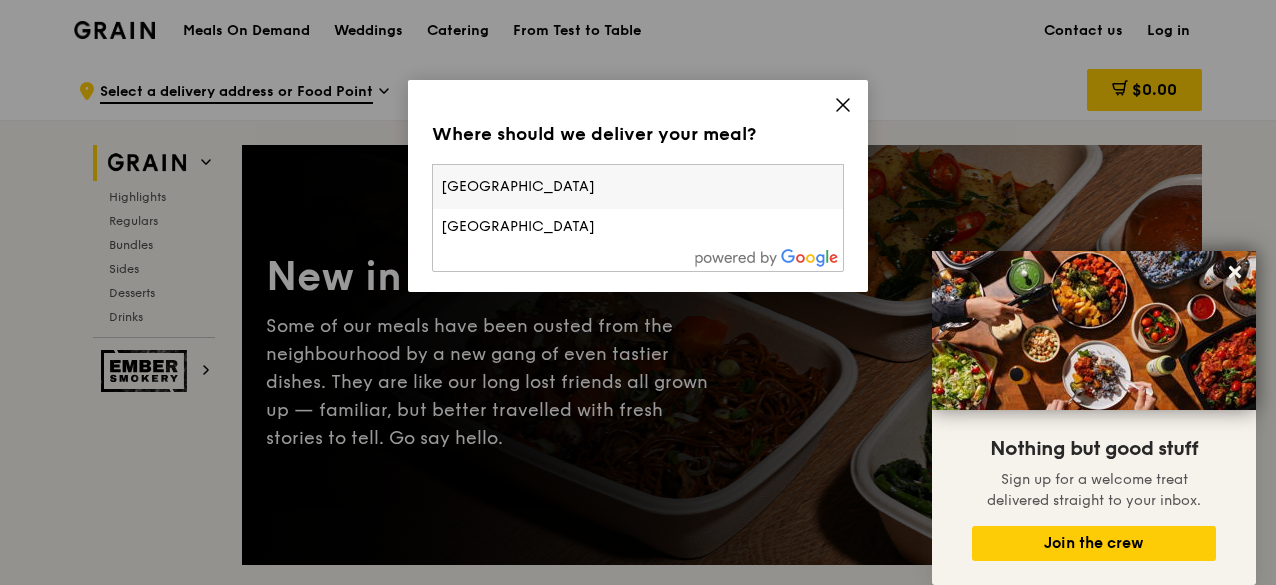 type on "[GEOGRAPHIC_DATA]" 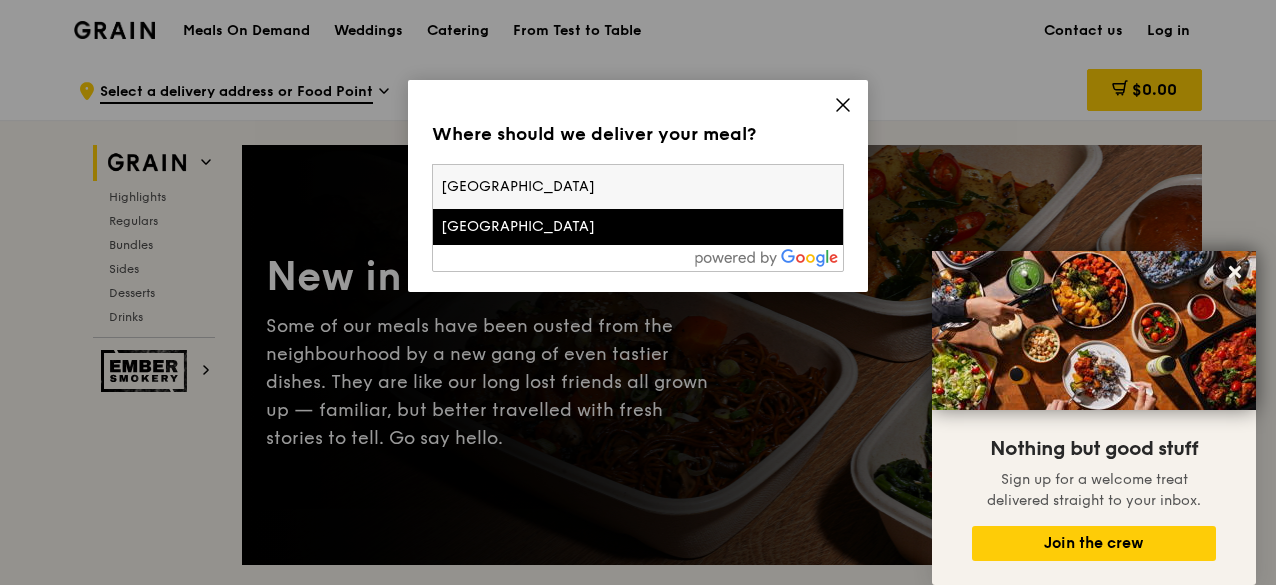 click on "[GEOGRAPHIC_DATA]" at bounding box center [589, 227] 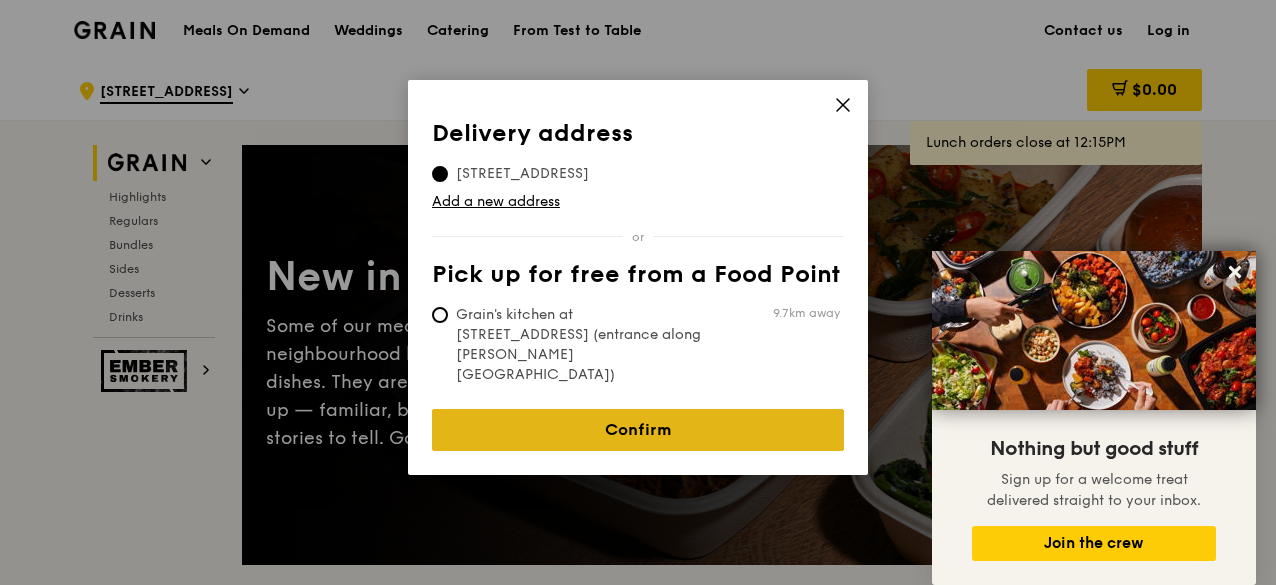 click on "Confirm" at bounding box center (638, 430) 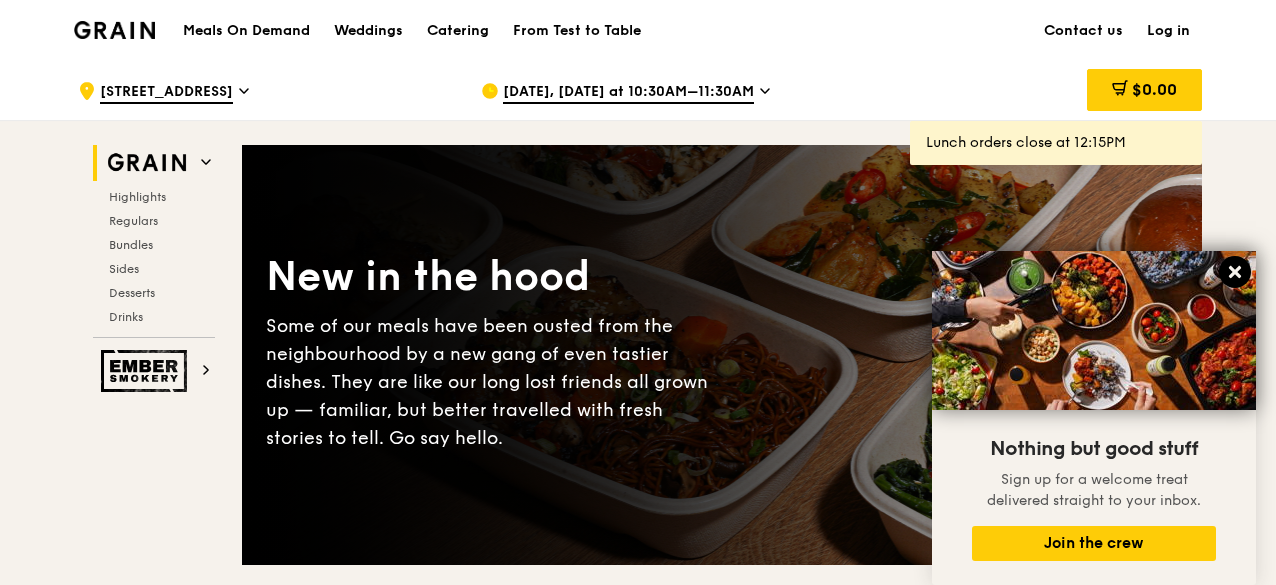 click 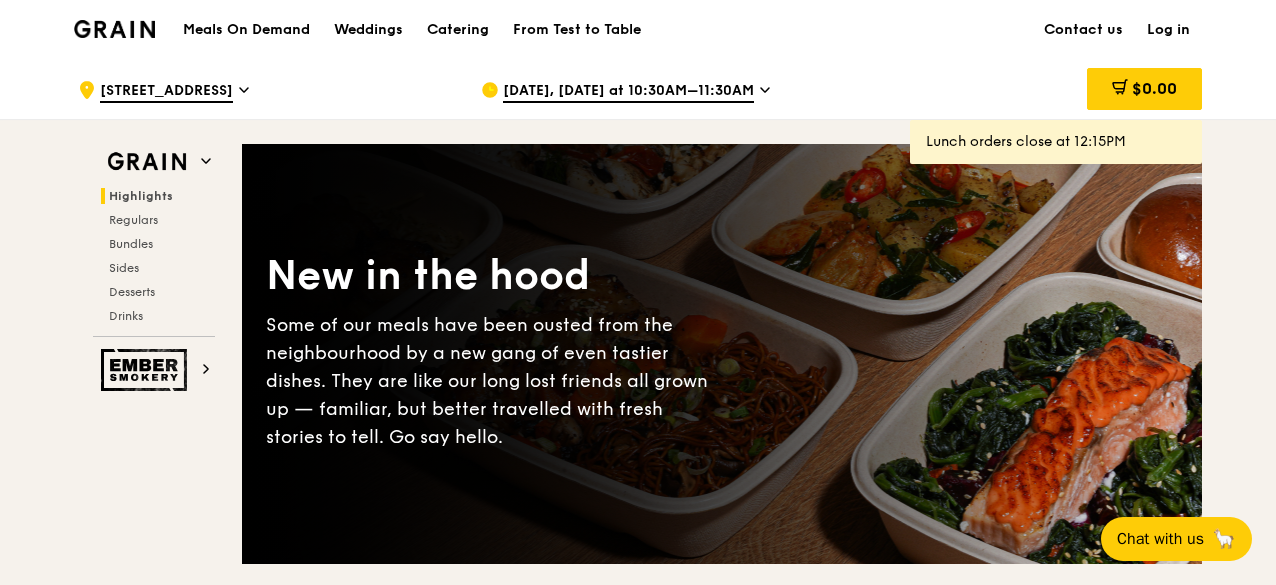 scroll, scrollTop: 4, scrollLeft: 0, axis: vertical 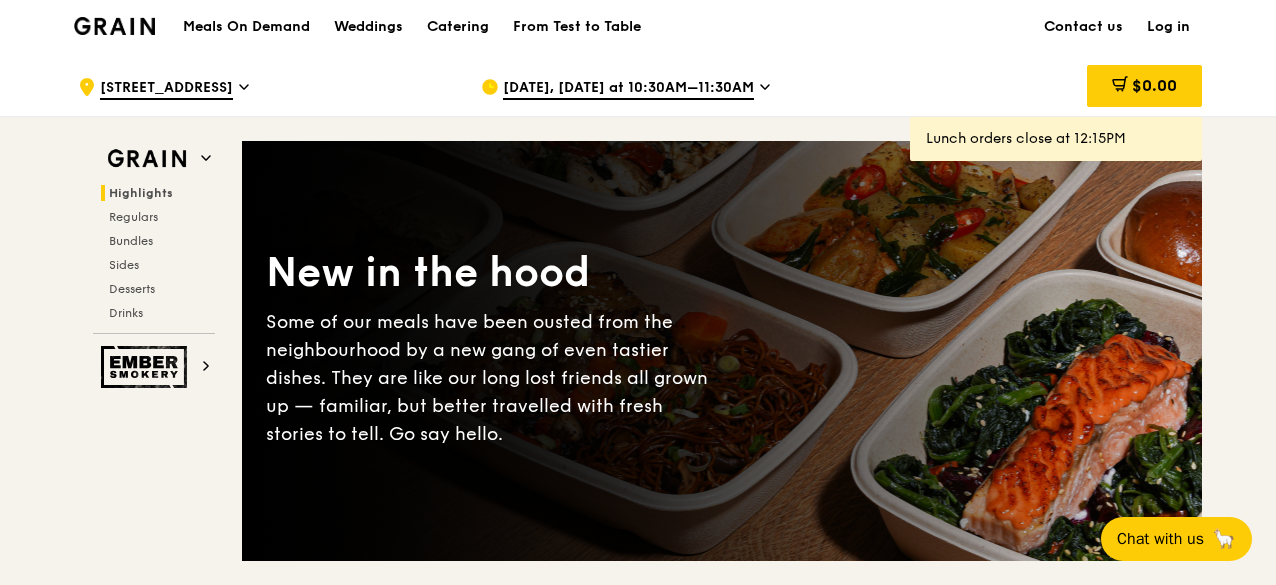 click on "[DATE], [DATE] at 10:30AM–11:30AM" at bounding box center [628, 89] 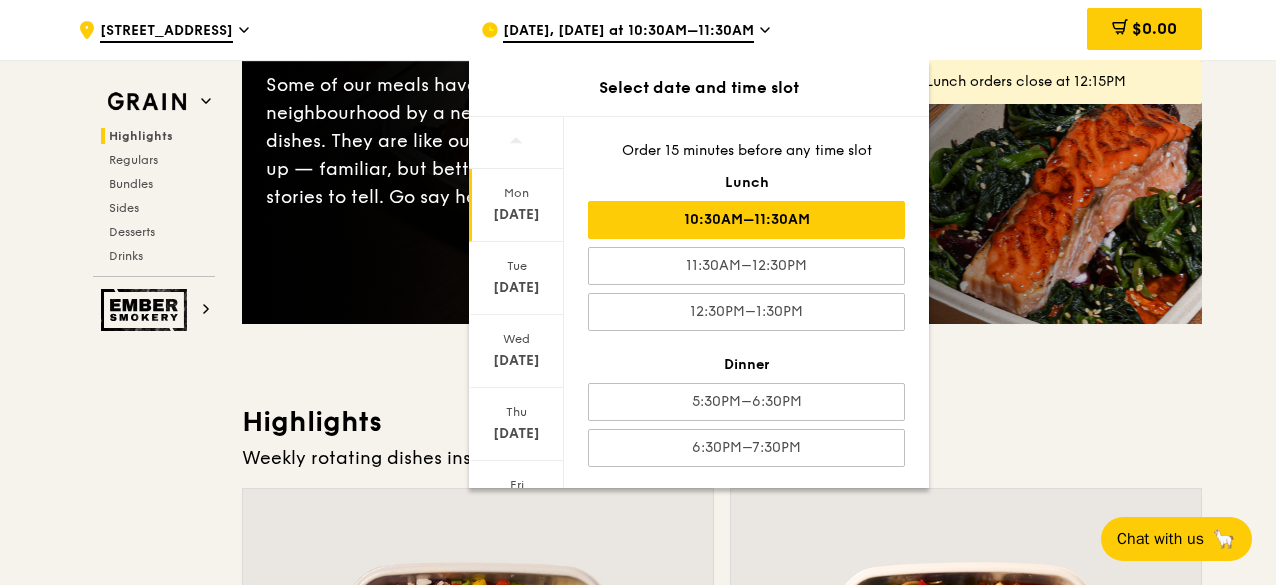 scroll, scrollTop: 239, scrollLeft: 0, axis: vertical 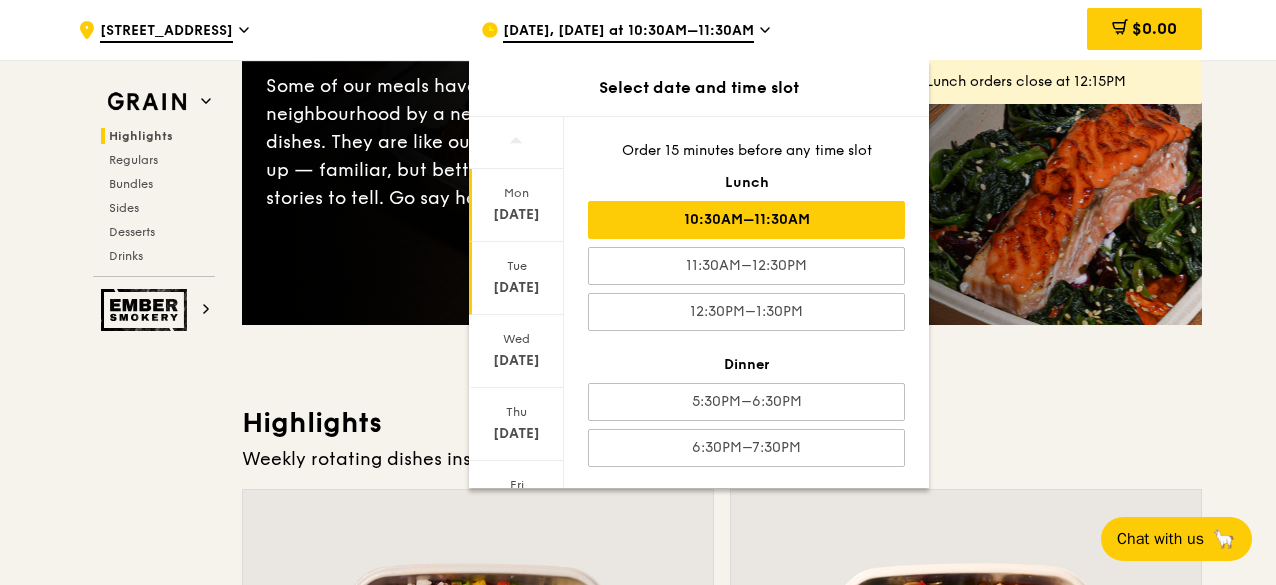 click on "Tue" at bounding box center [516, 266] 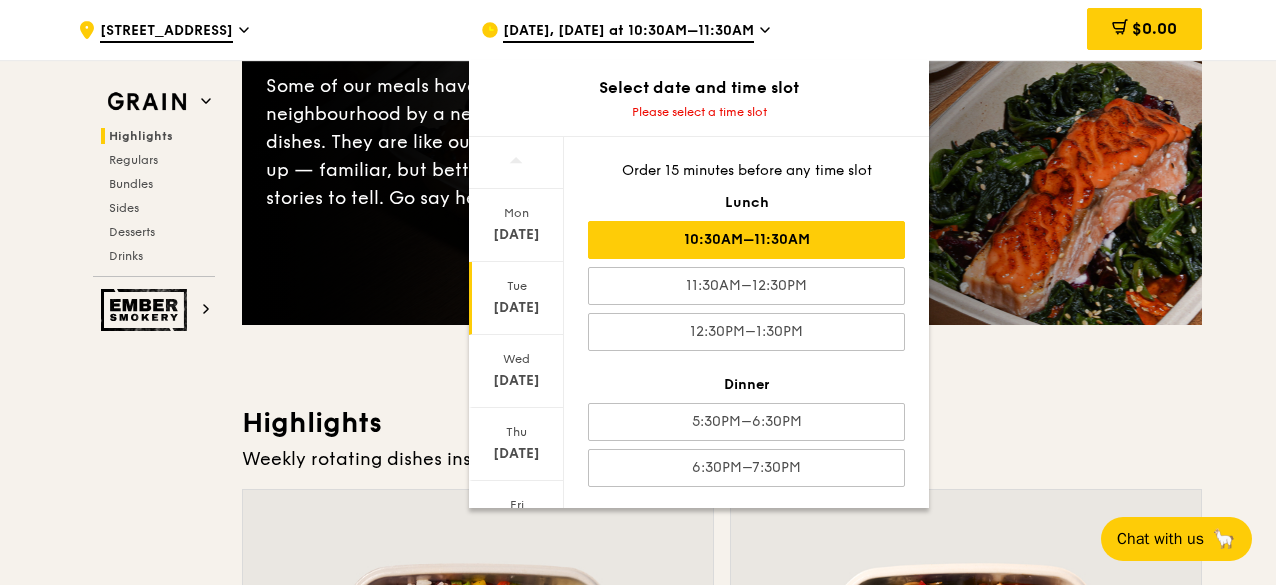 click on "10:30AM–11:30AM" at bounding box center [746, 240] 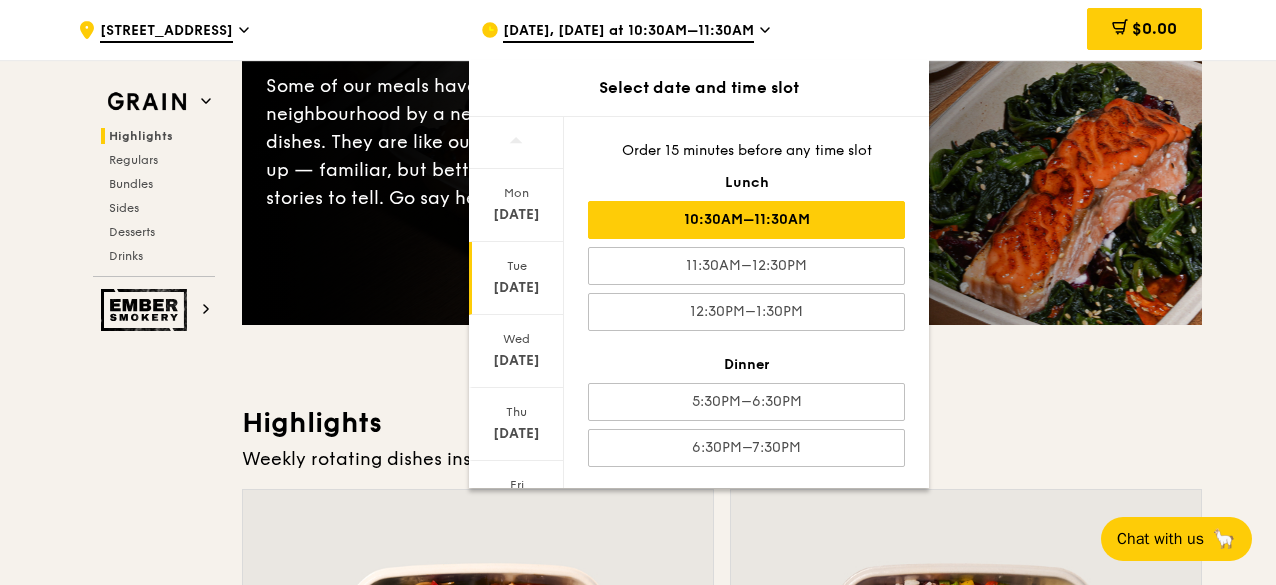 click on "New in the hood Some of our meals have been ousted from the neighbourhood by a new gang of even tastier dishes. They are like our long lost friends all grown up — familiar, but better travelled with fresh stories to tell. Go say hello.
Highlights
Weekly rotating dishes inspired by flavours from around the world.
Warm
Marinara Fish Pasta
oven-baked dory, onion and fennel-infused tomato sauce, linguine
pescatarian, contains allium, dairy, nuts, wheat
$16.
00
Add
Warm
Tricolour Capsicum Charred Cabbage
sanshoku steamed rice, tricolour capsicum, levantine hummus, [PERSON_NAME]
vegan, contains soy
$15.
50
Add
Regulars
Meals you can enjoy day in day out.
Warm
Honey Duo Mustard Chicken
house-blend mustard, maple soy baked potato, linguine, cherry tomato
high protein, contains allium, soy, wheat
$15." at bounding box center (722, 4068) 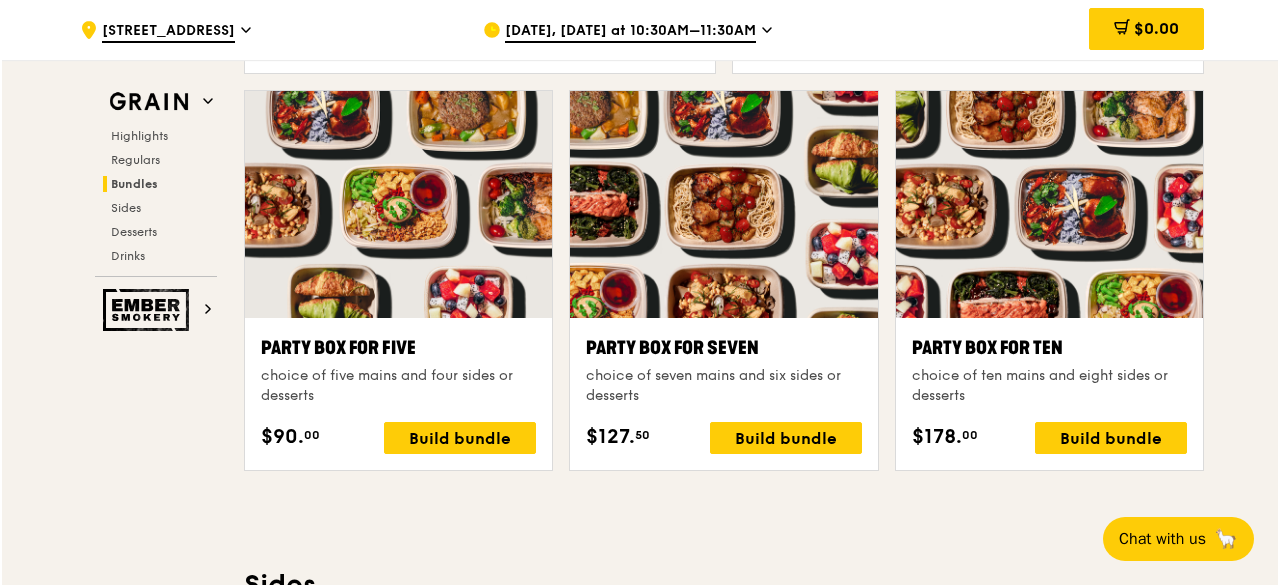 scroll, scrollTop: 3925, scrollLeft: 0, axis: vertical 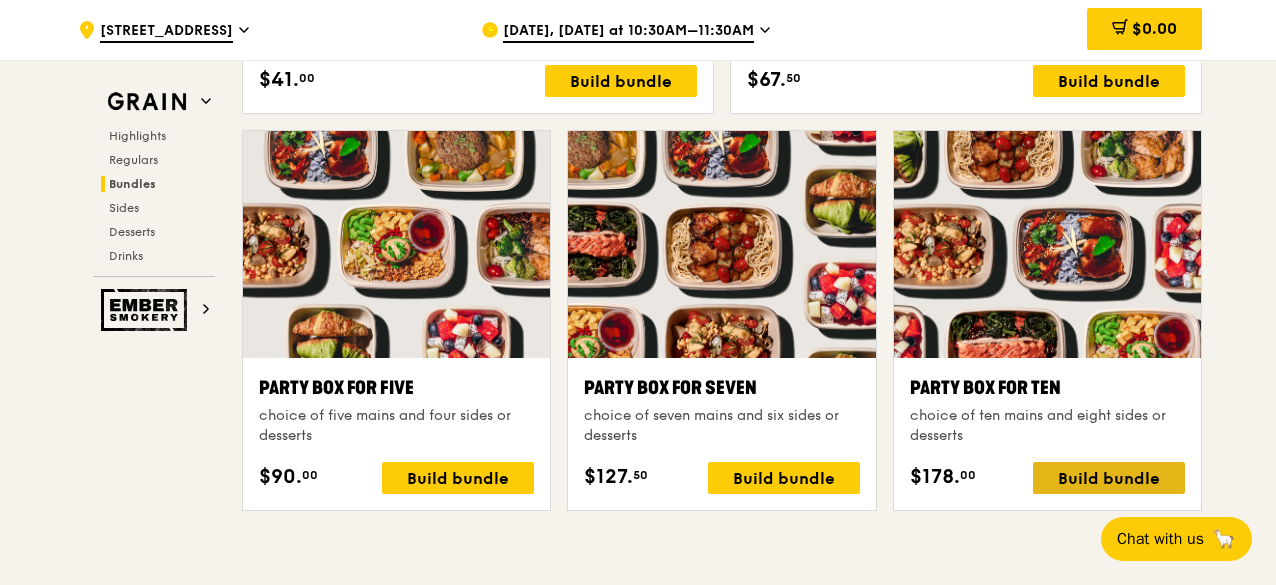 click on "Build bundle" at bounding box center [1109, 478] 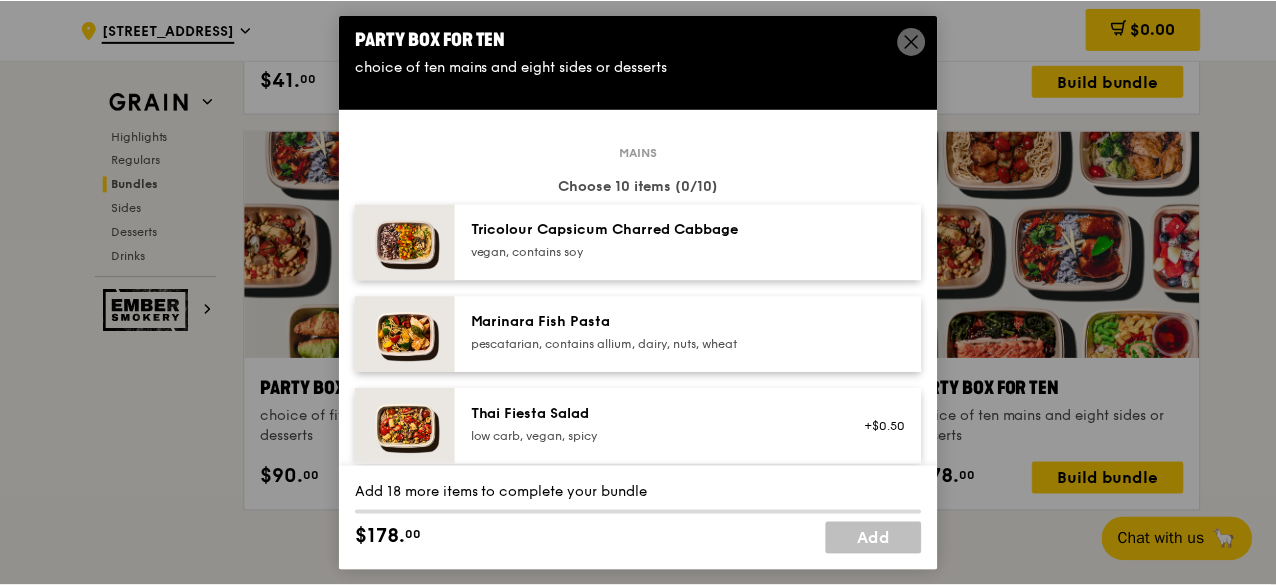 scroll, scrollTop: 0, scrollLeft: 0, axis: both 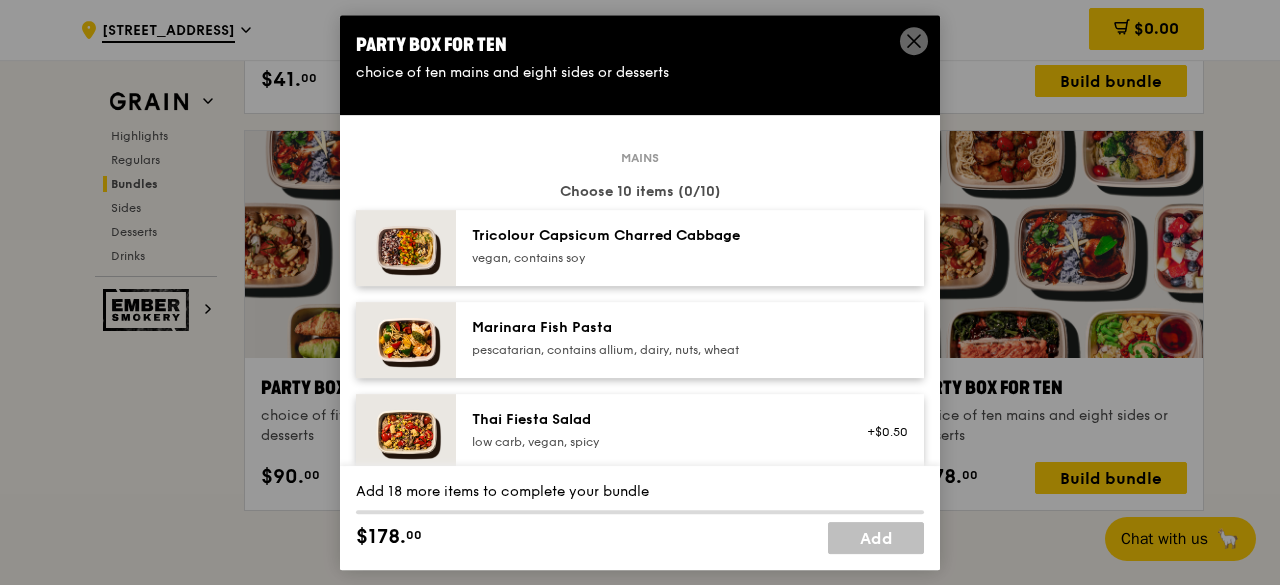 click 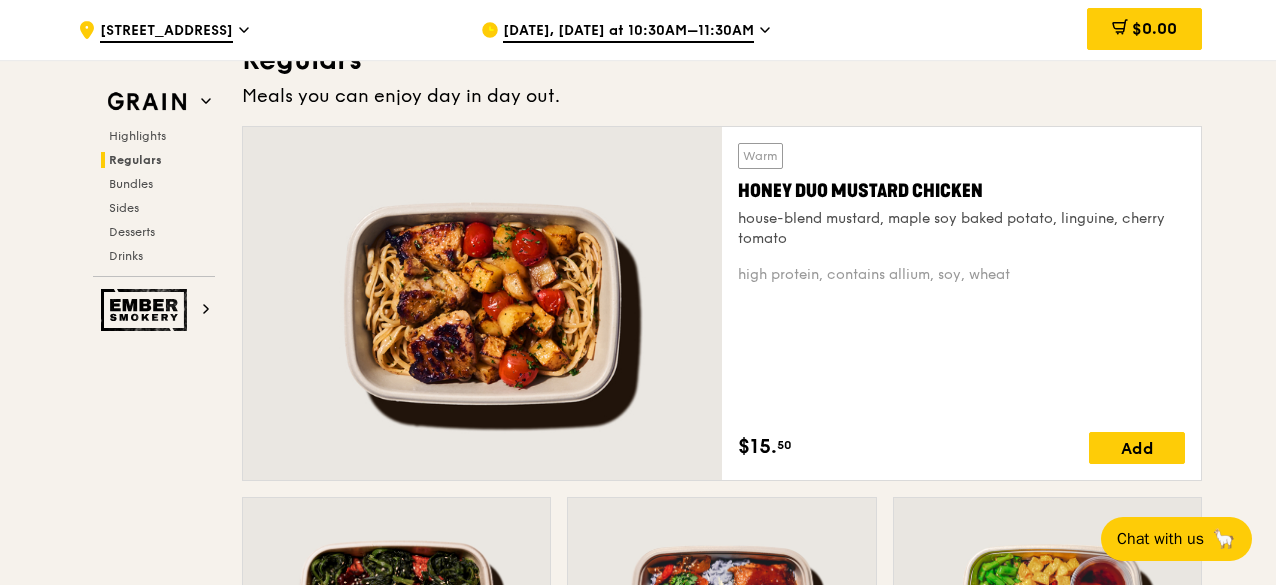 scroll, scrollTop: 1325, scrollLeft: 0, axis: vertical 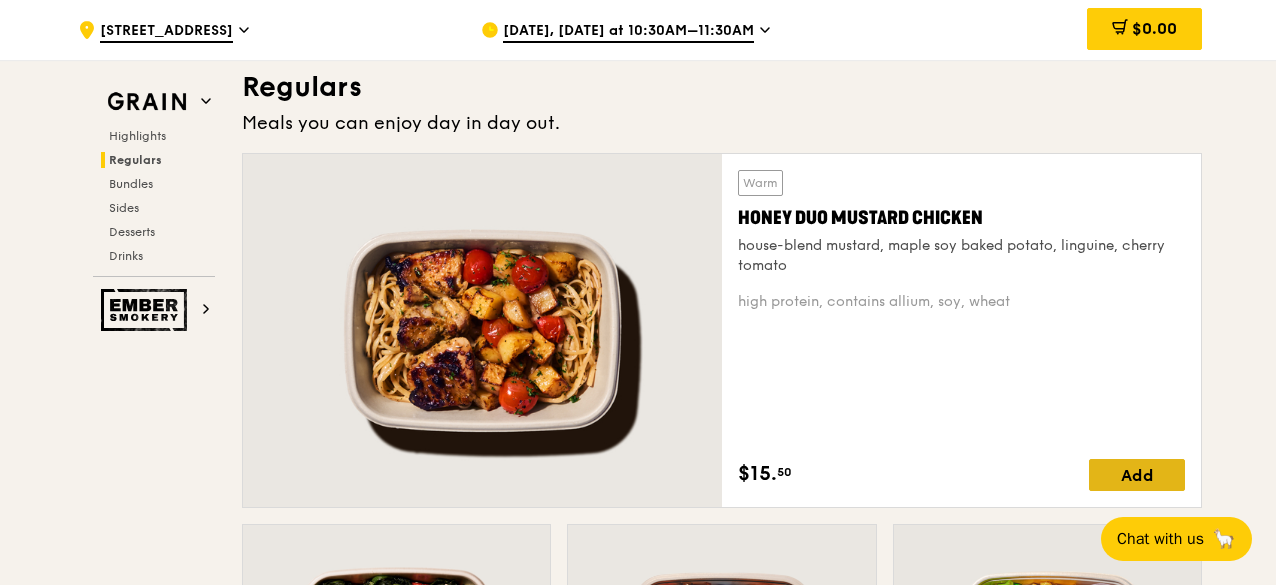 click on "Add" at bounding box center [1137, 475] 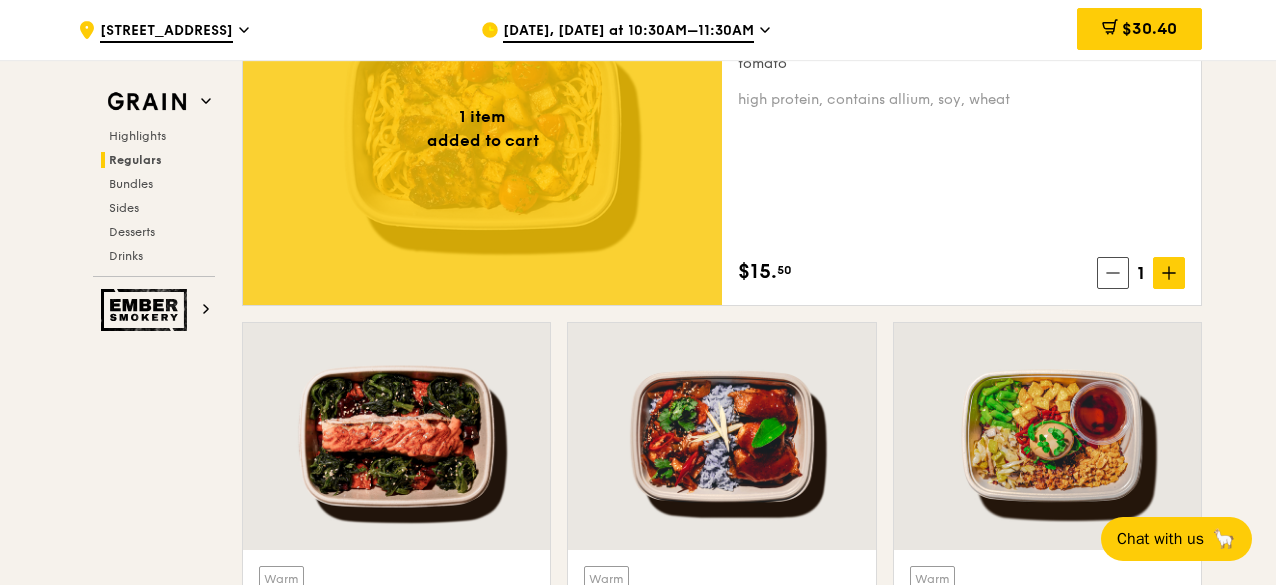 scroll, scrollTop: 1525, scrollLeft: 0, axis: vertical 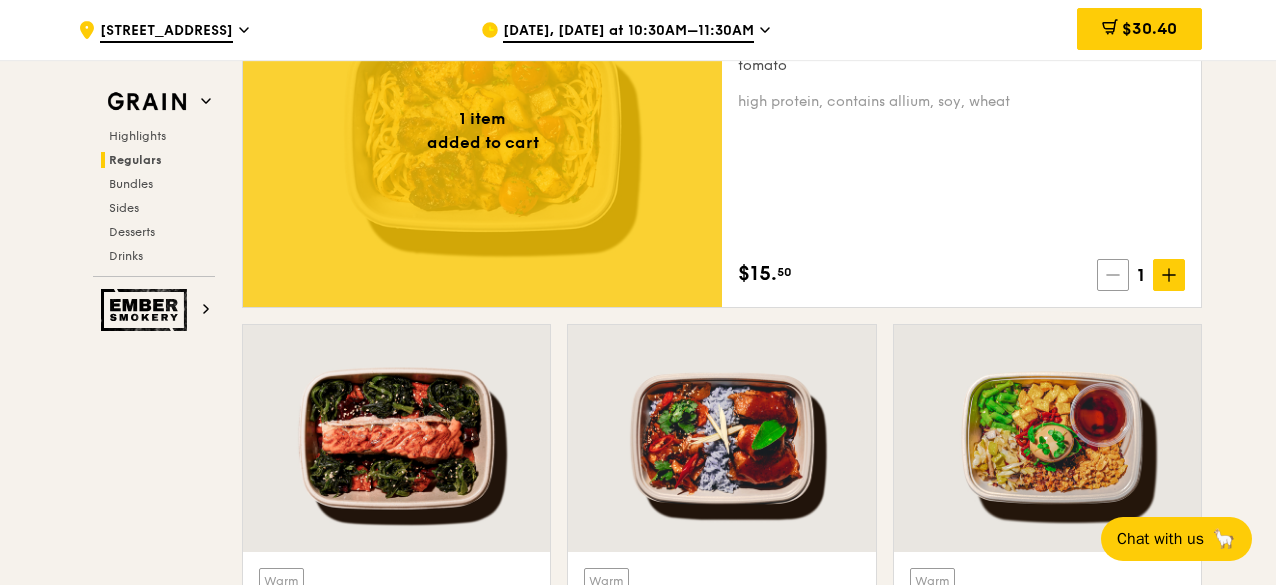 click 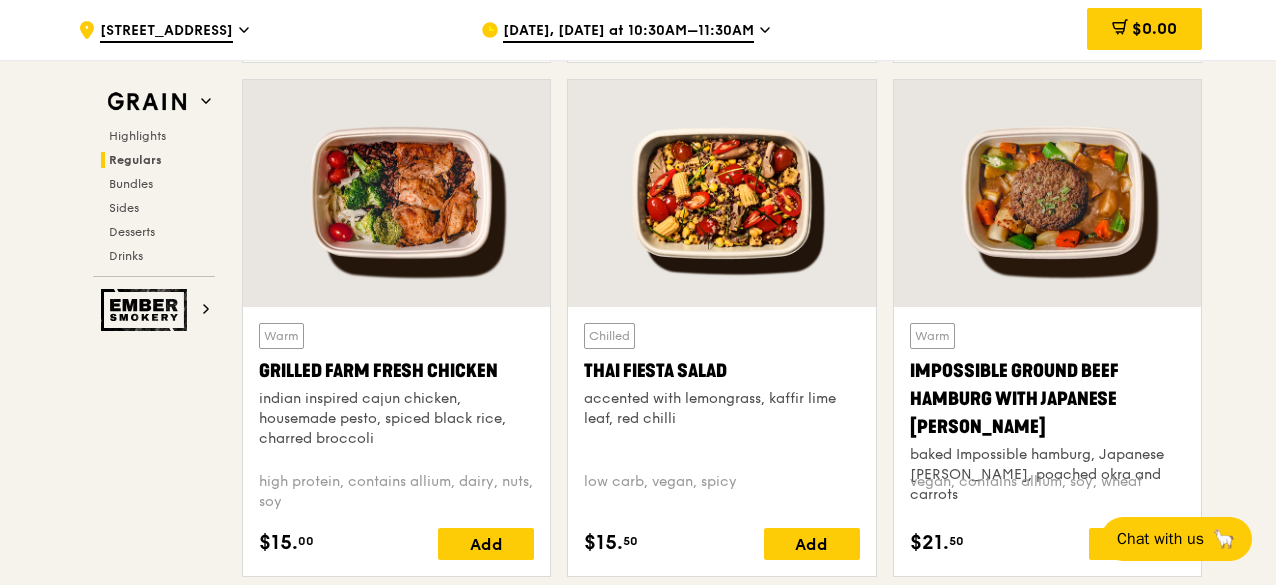 scroll, scrollTop: 2325, scrollLeft: 0, axis: vertical 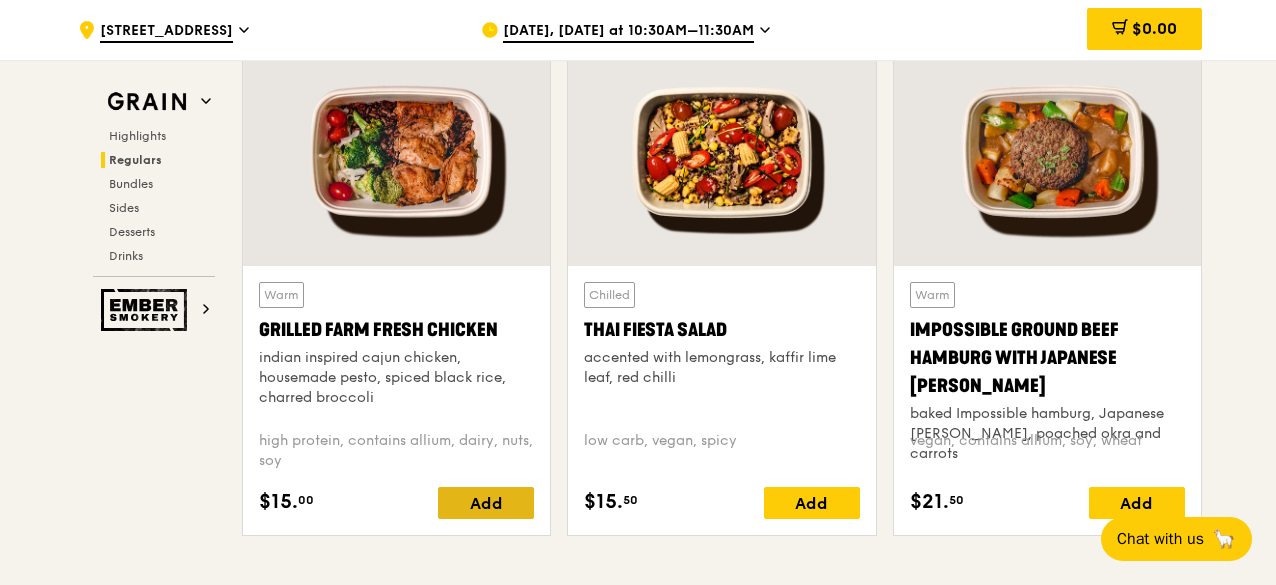 click on "Add" at bounding box center (486, 503) 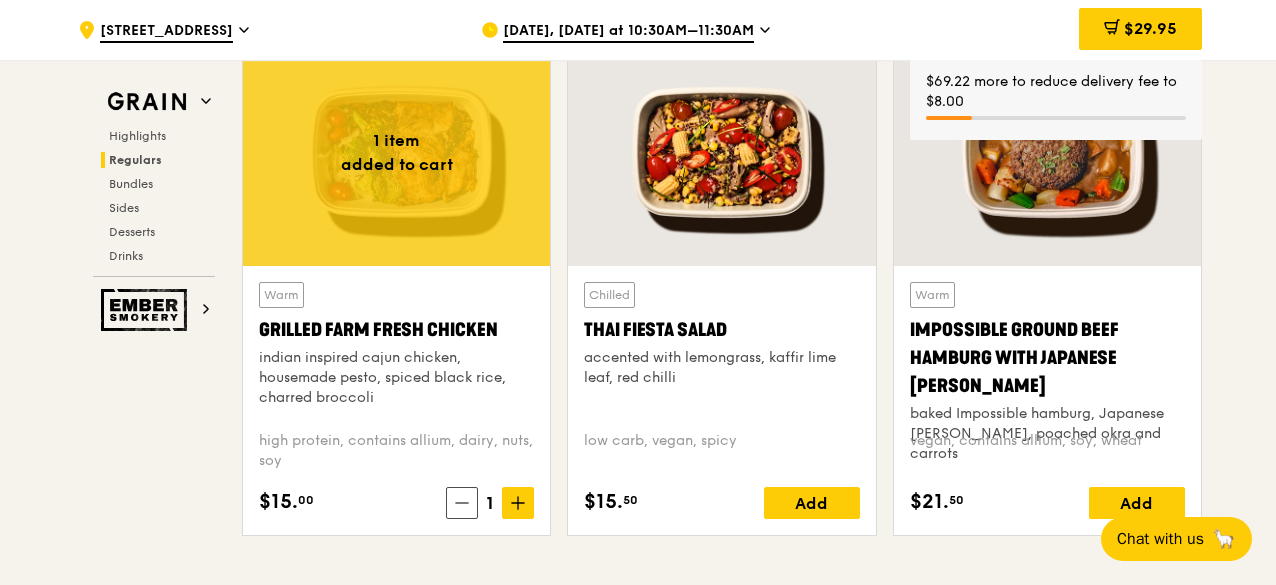 click at bounding box center (518, 503) 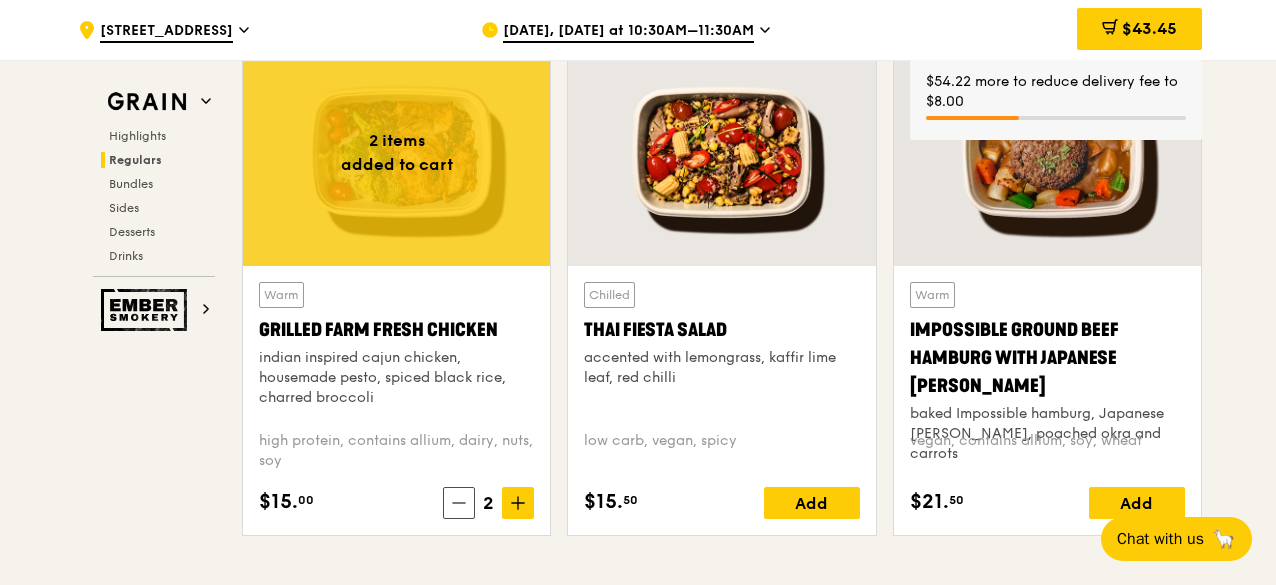 click at bounding box center [518, 503] 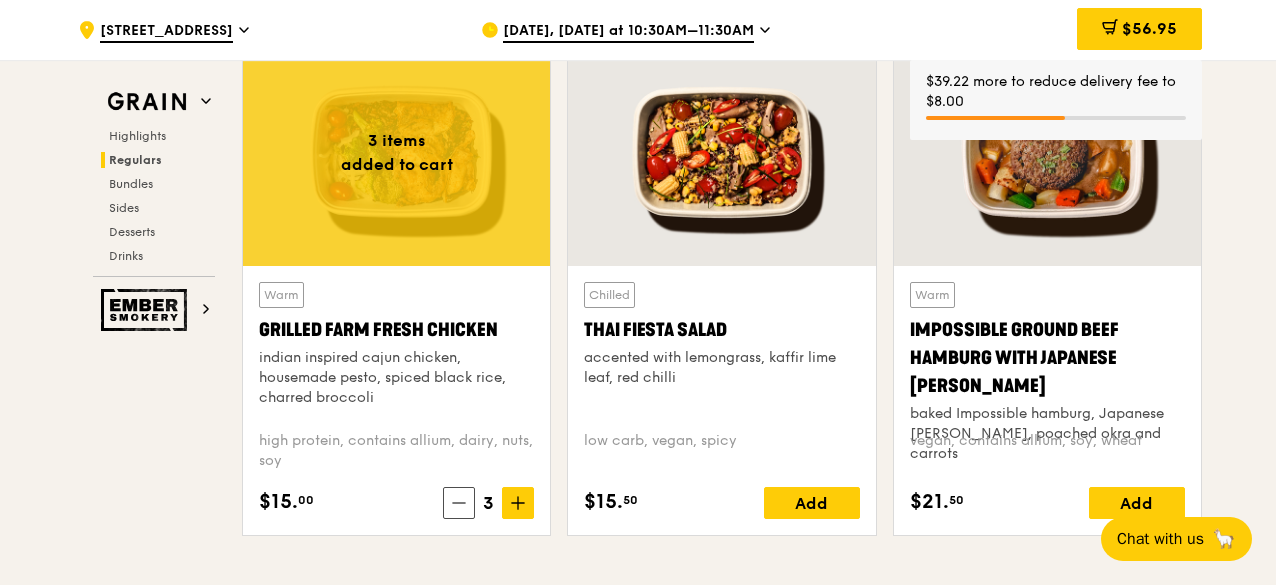 click at bounding box center [518, 503] 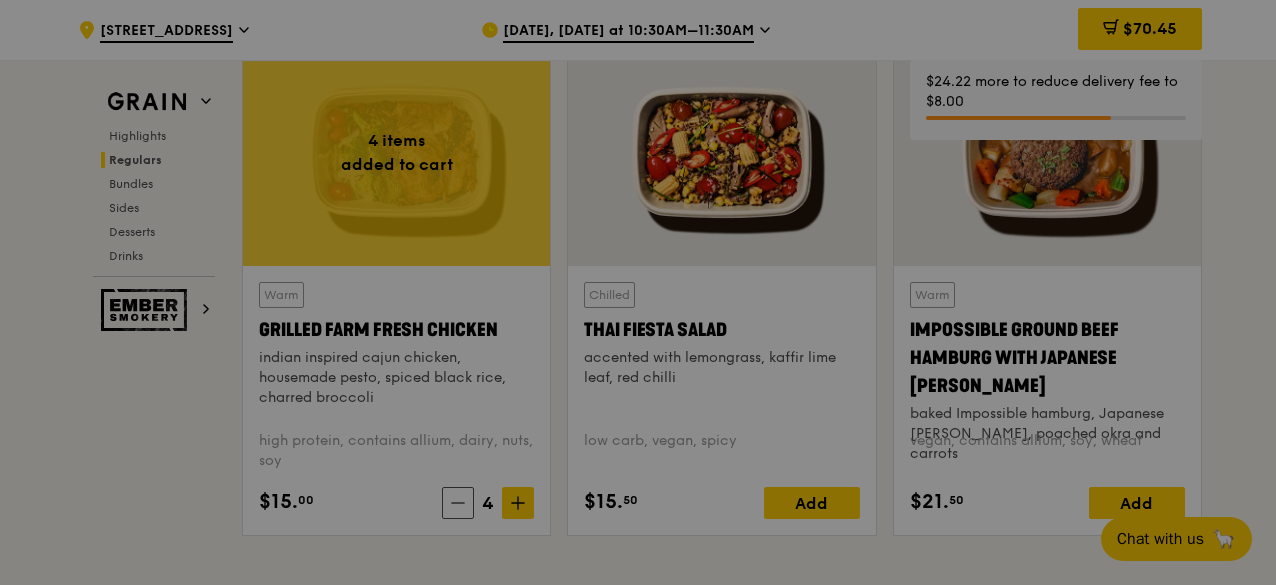 click at bounding box center [638, 292] 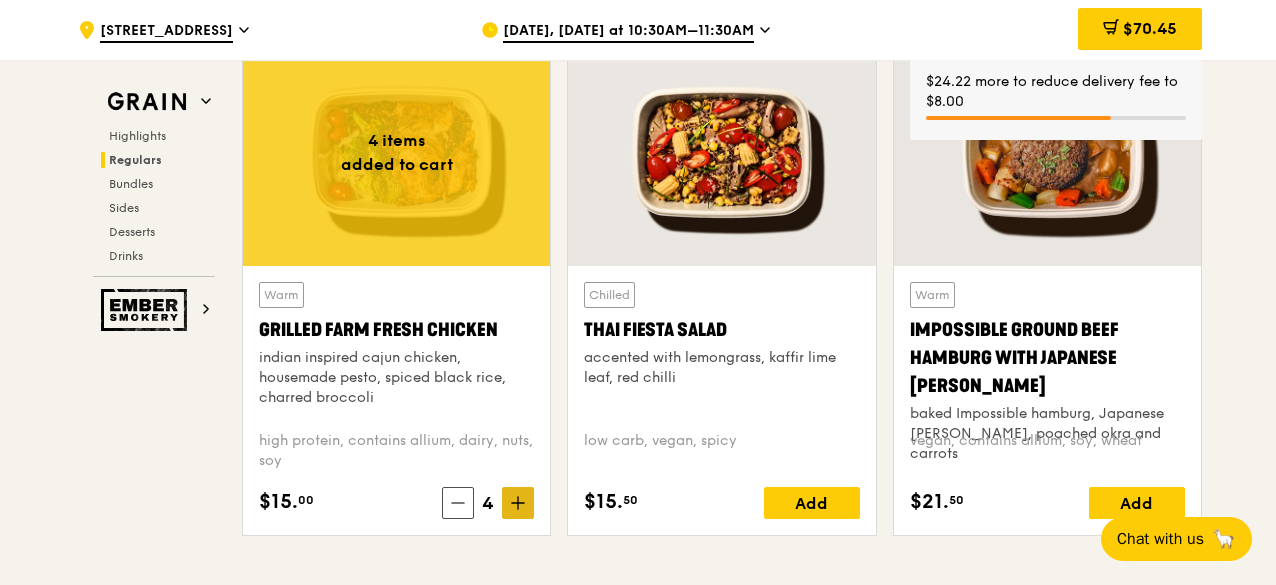 click 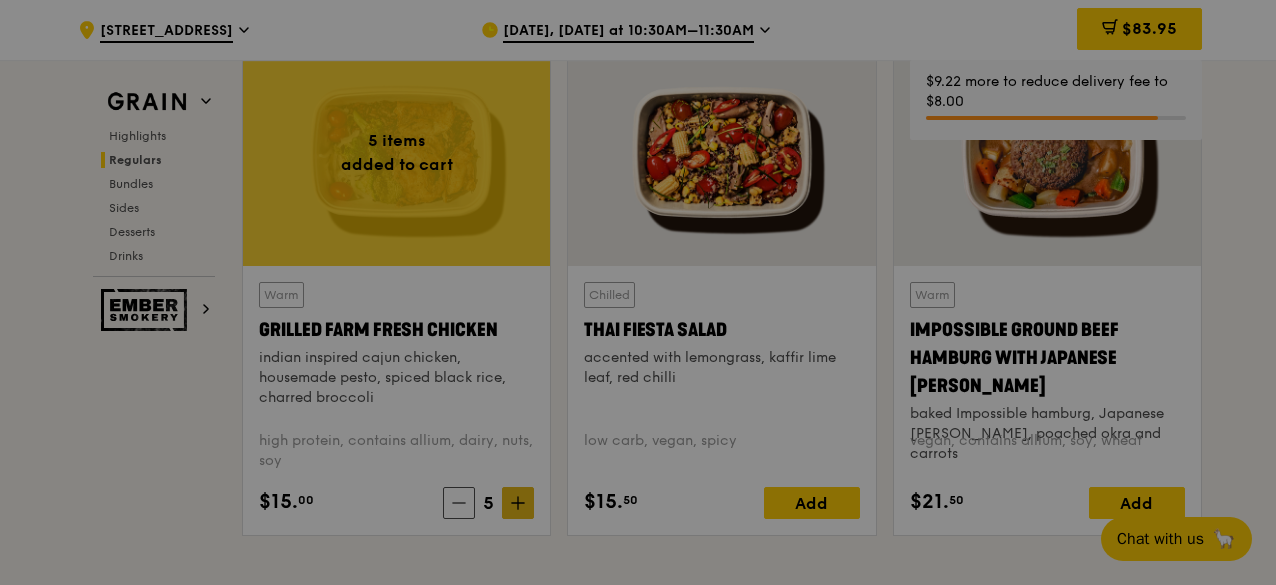 click at bounding box center (638, 292) 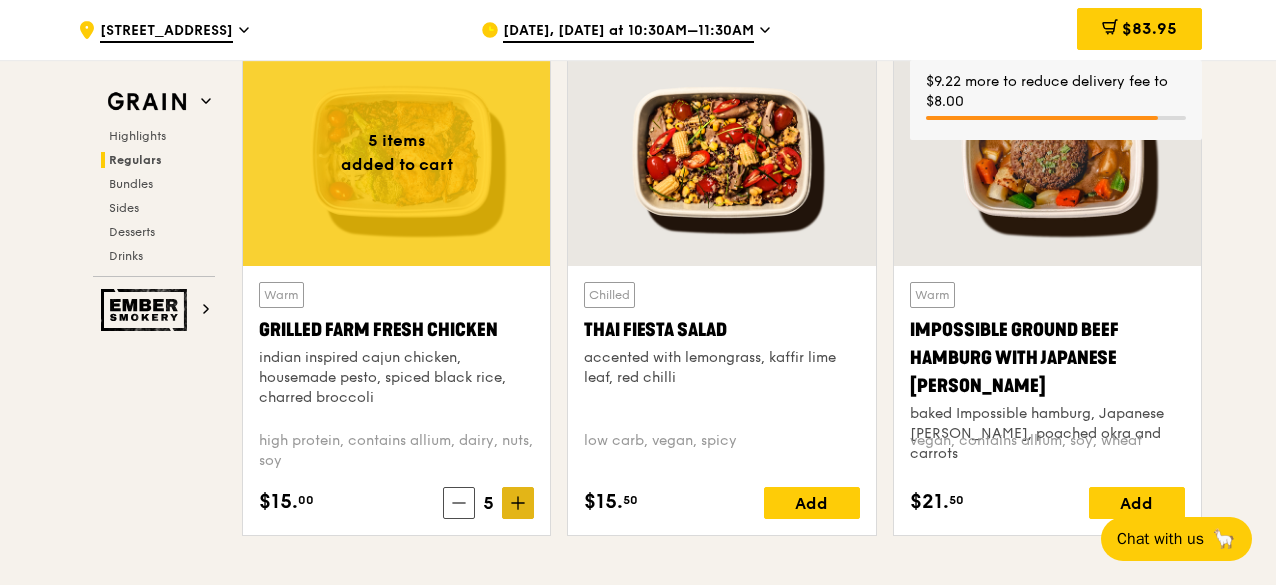 click 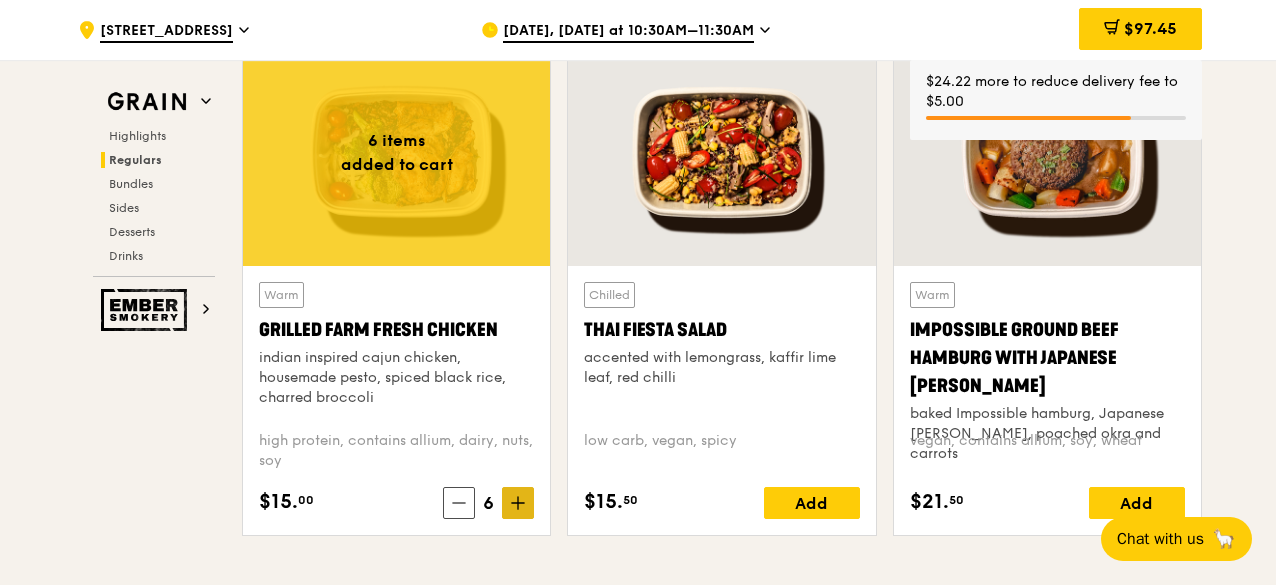 click 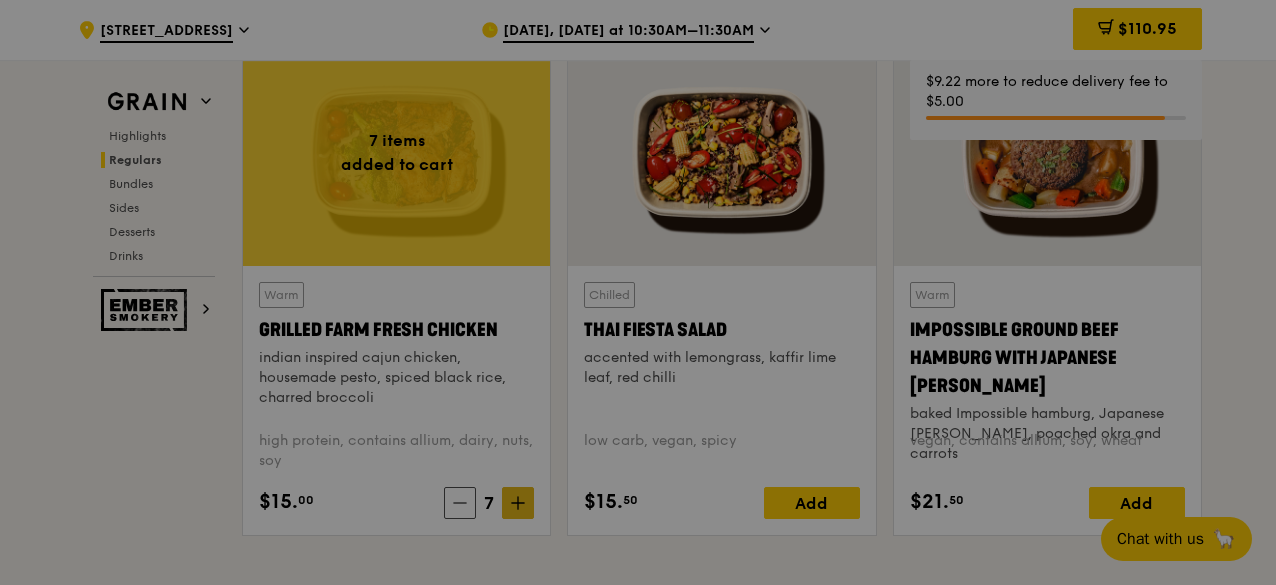 click at bounding box center (638, 292) 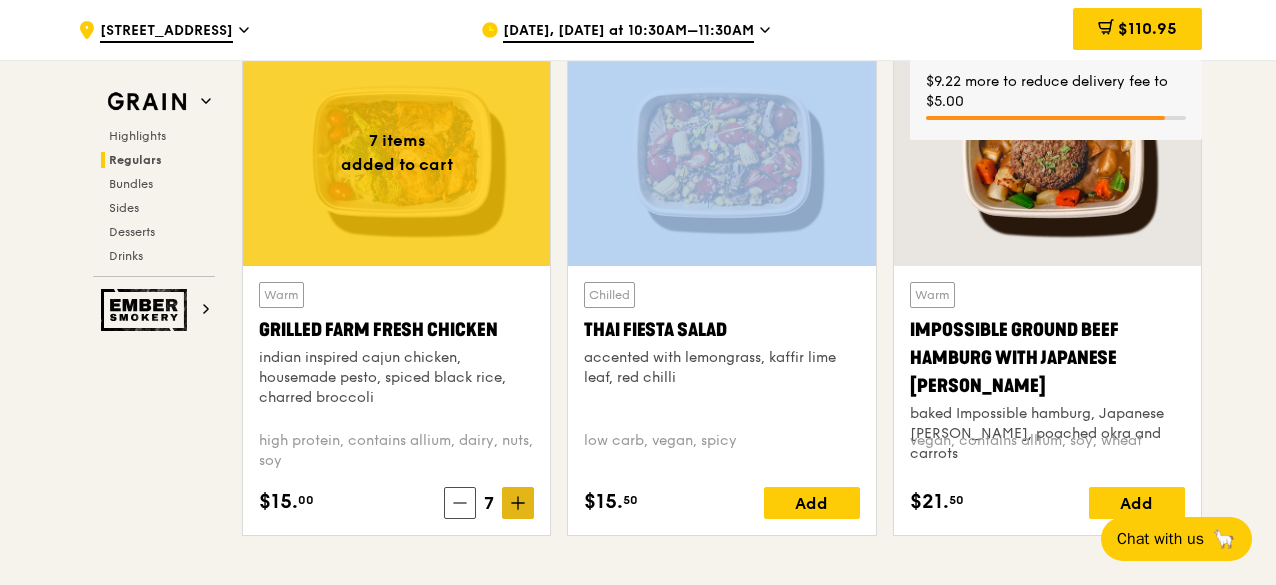 click 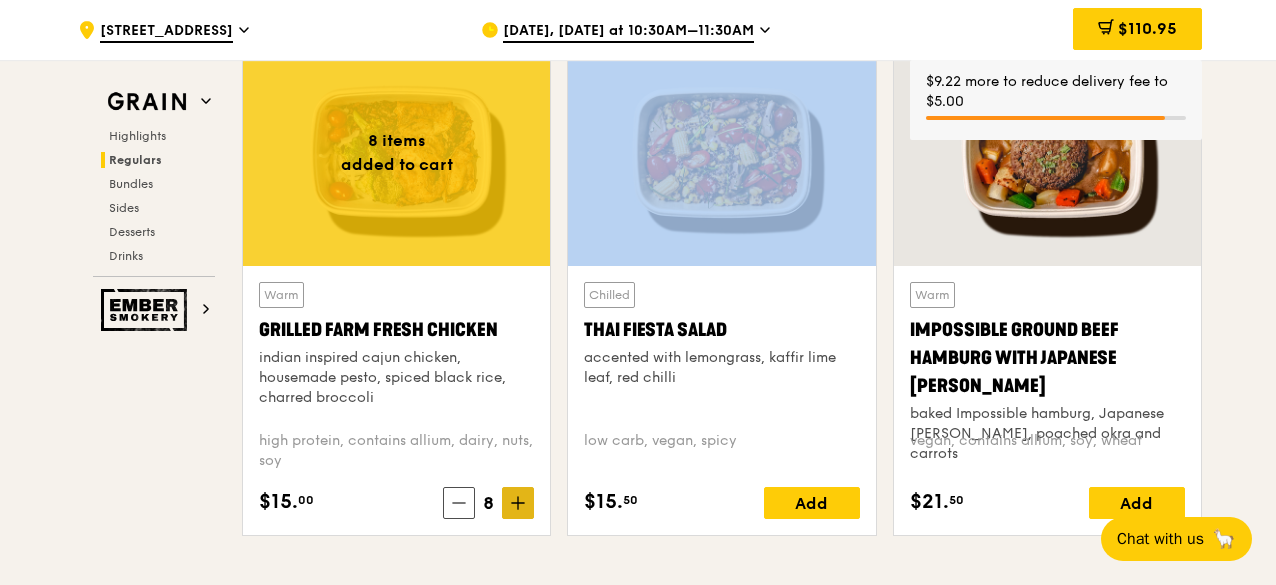 click 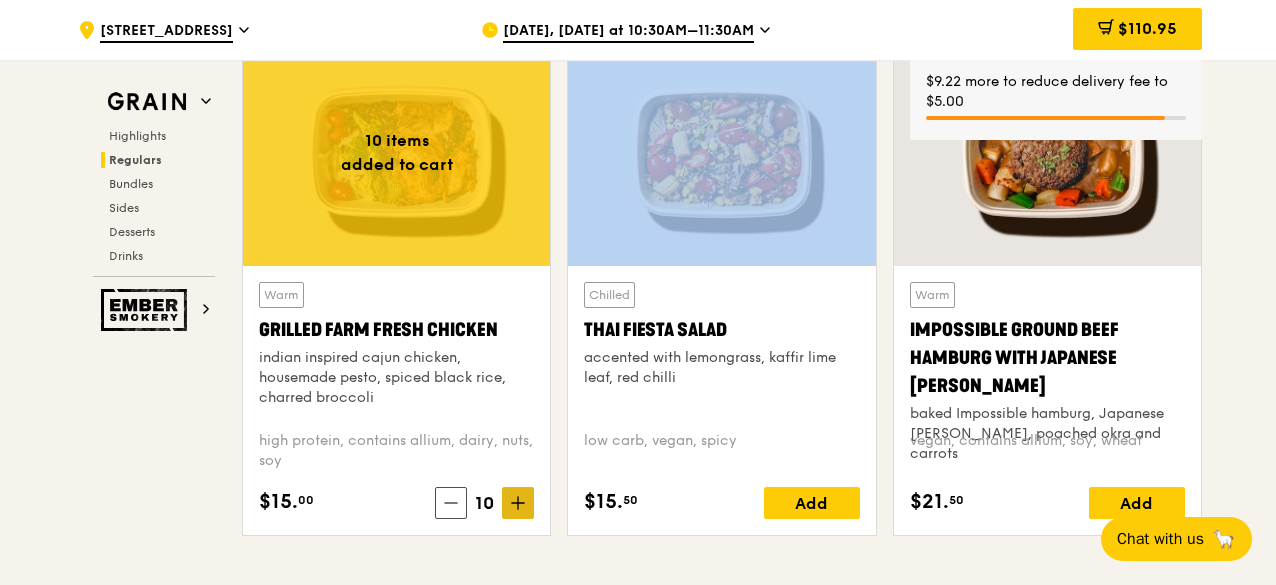 click 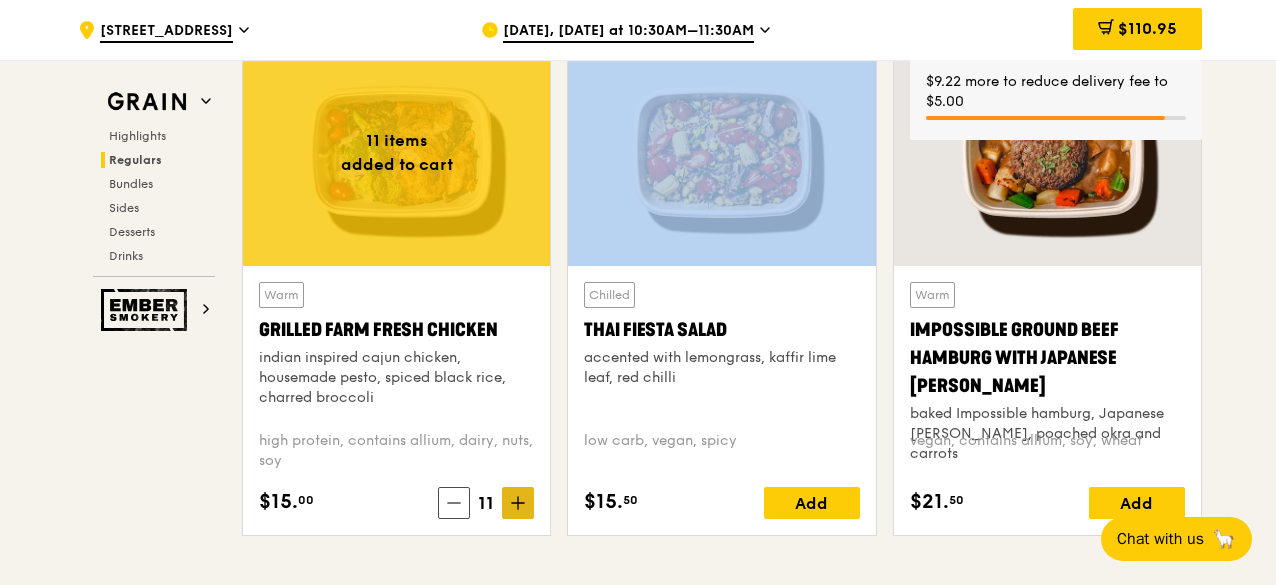 click 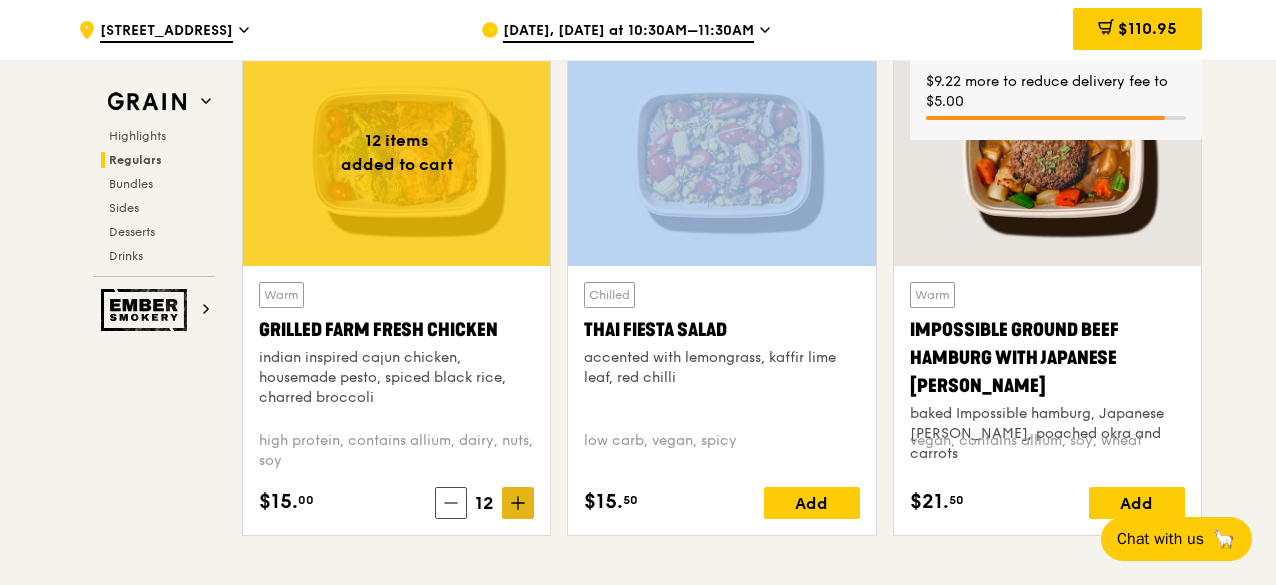 click 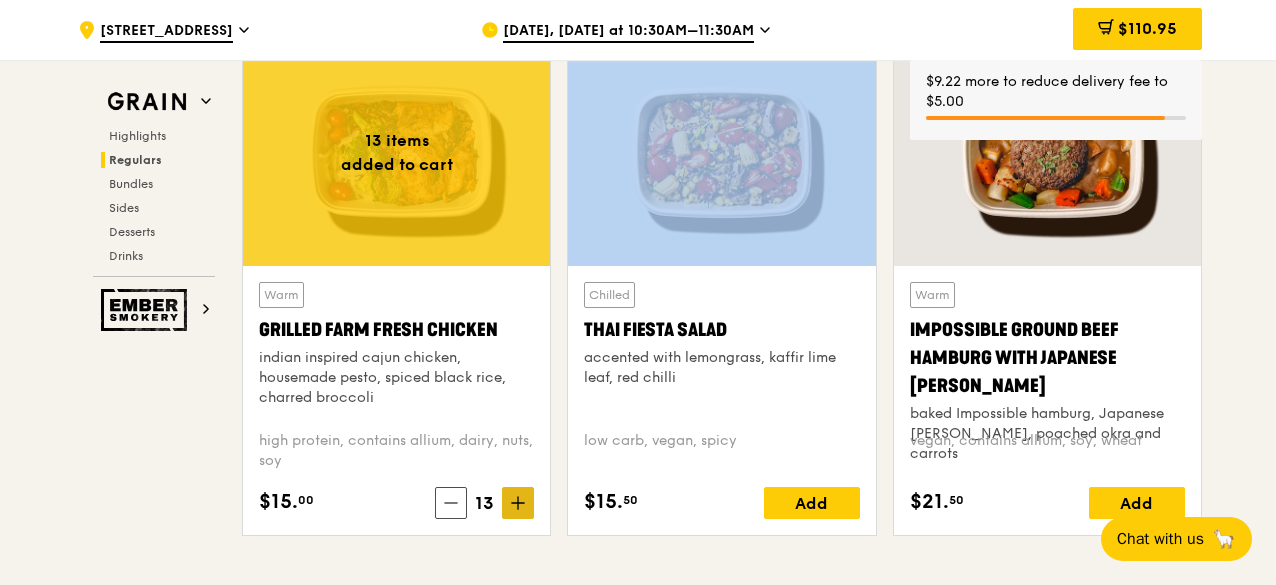click 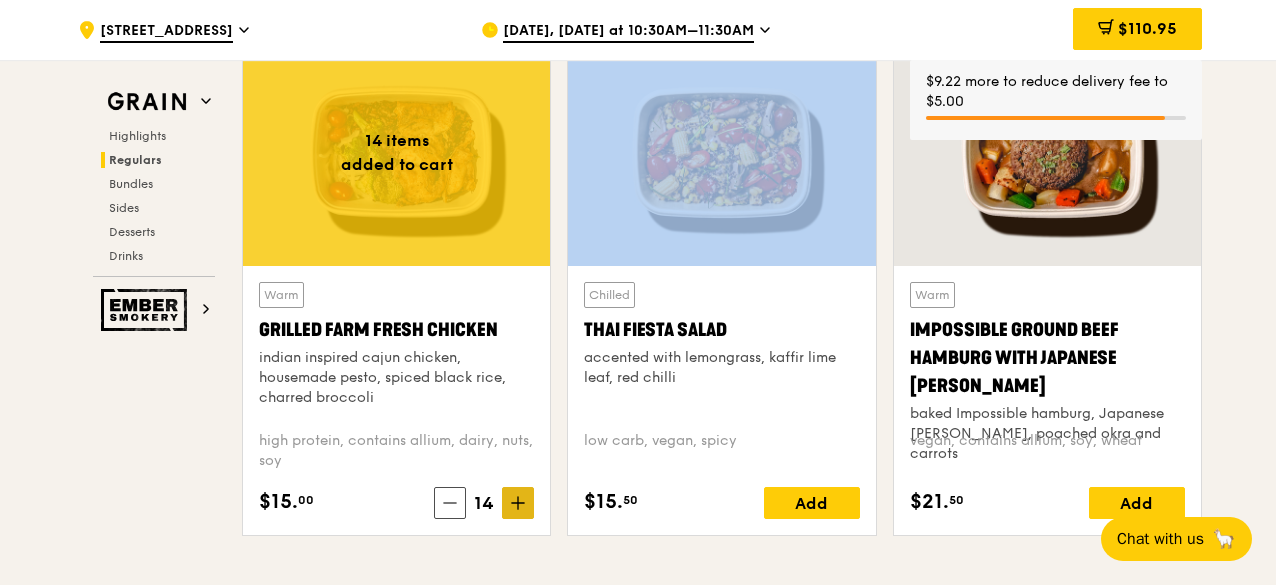 click 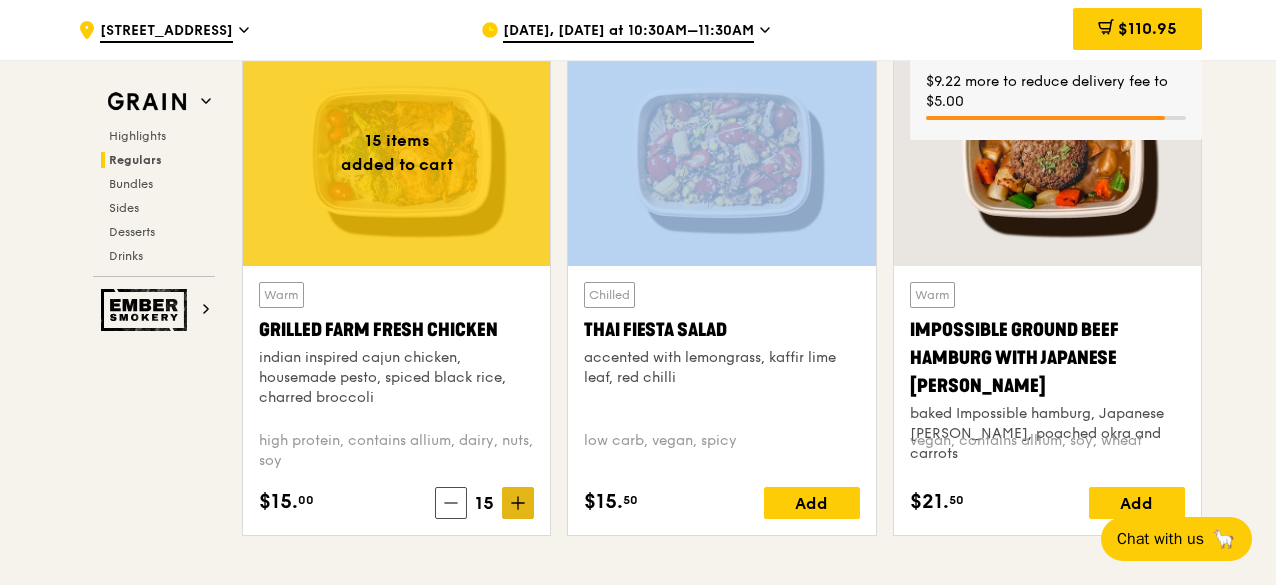 click 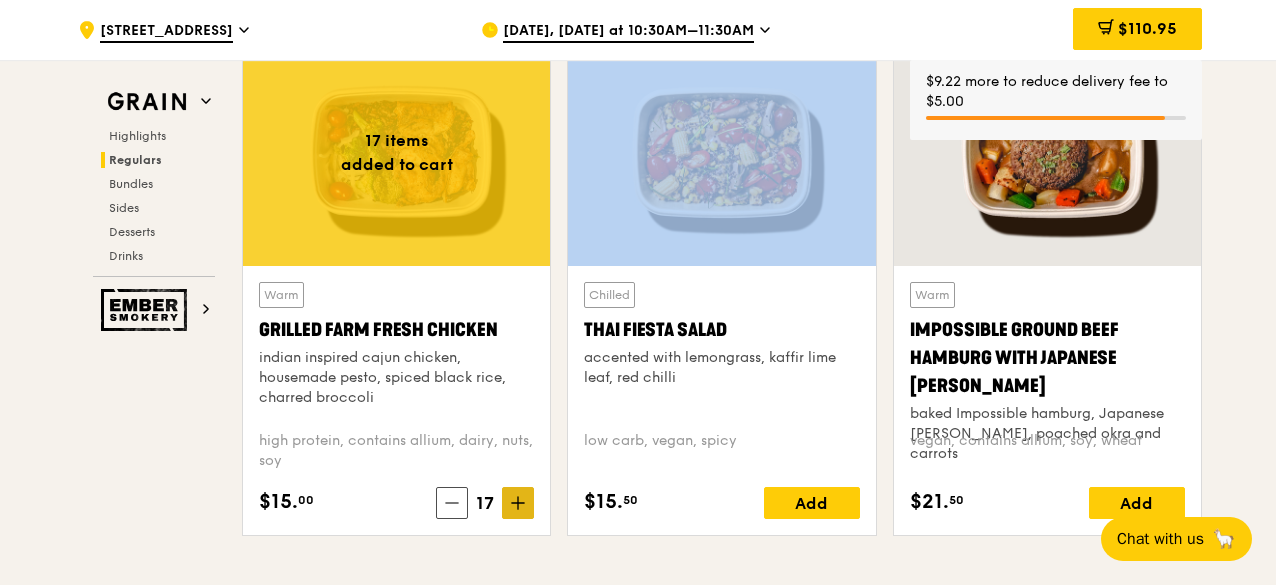 click 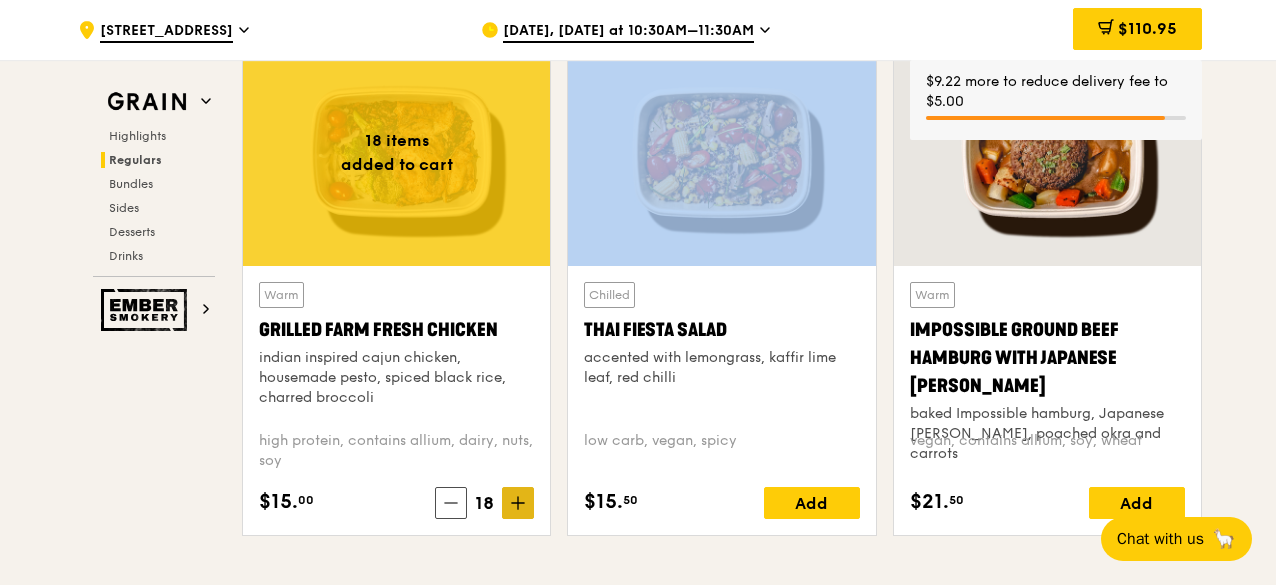 click 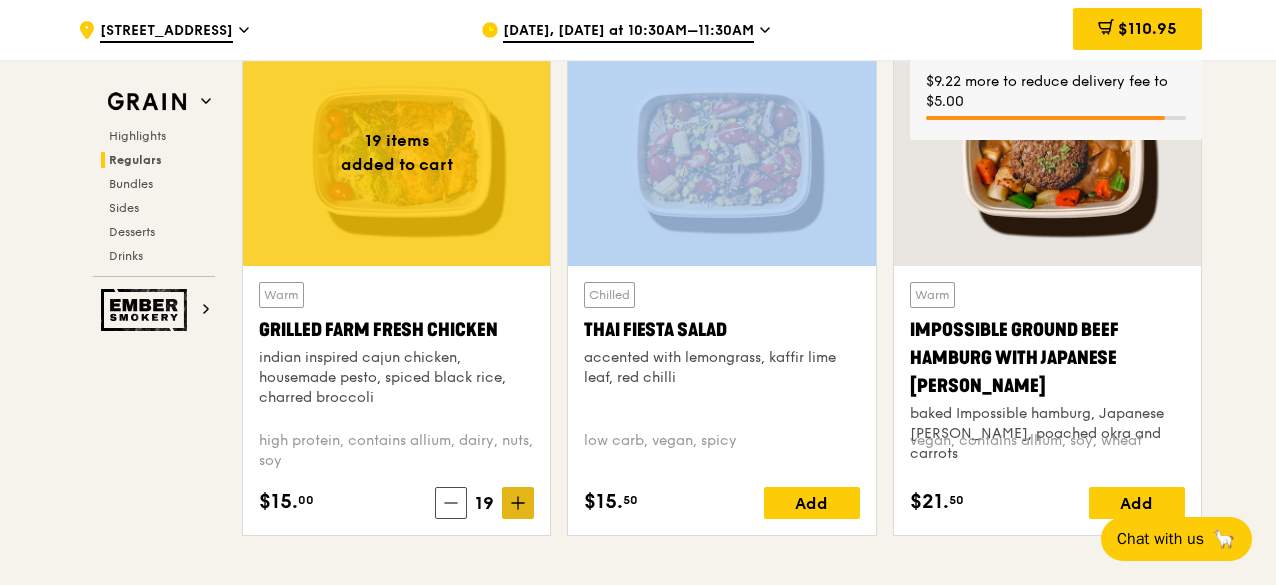 click 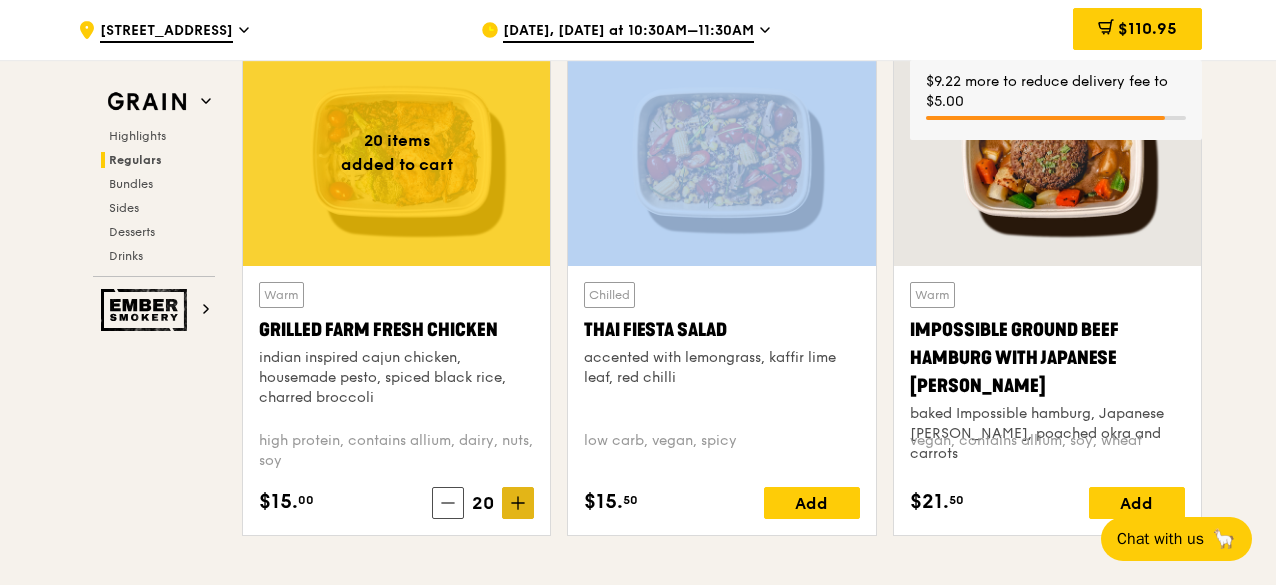 click 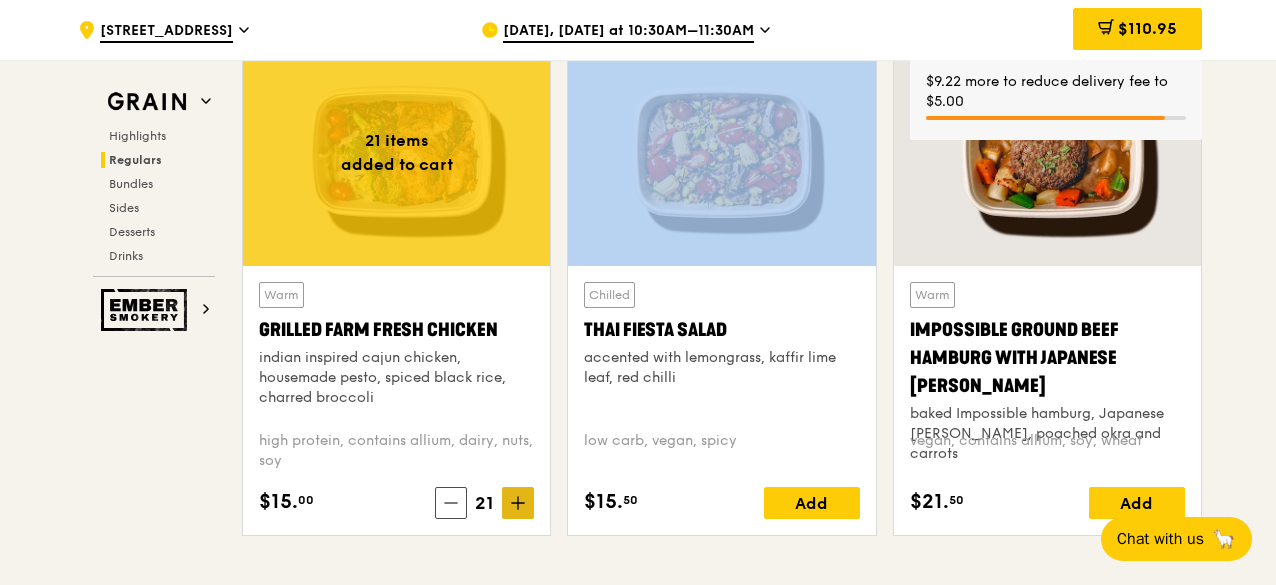 click 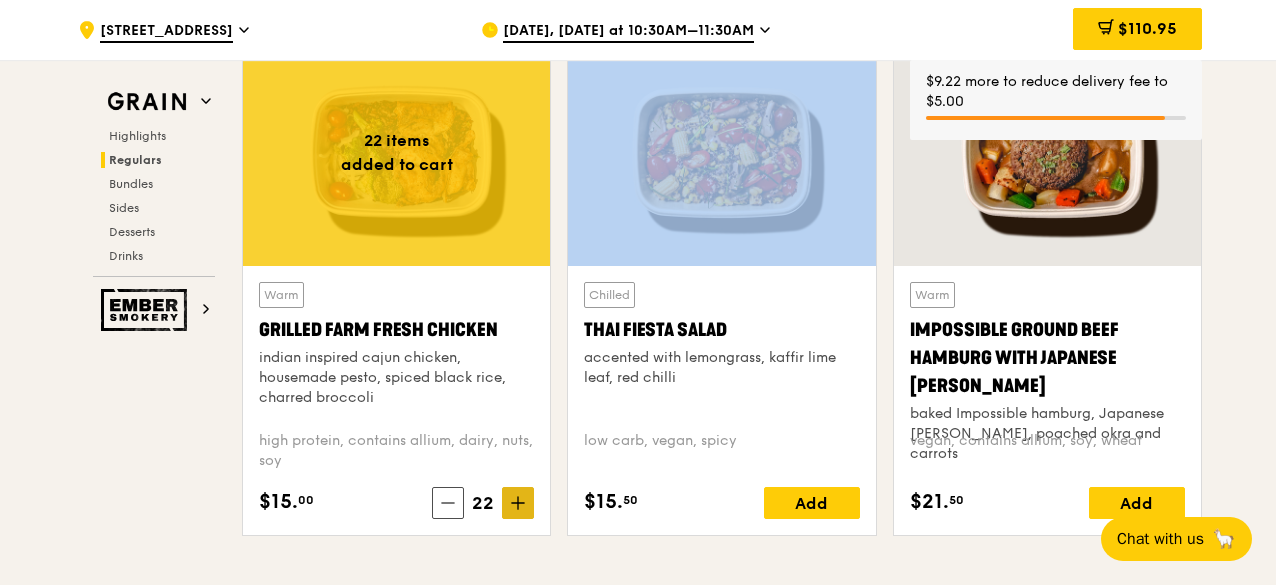 click 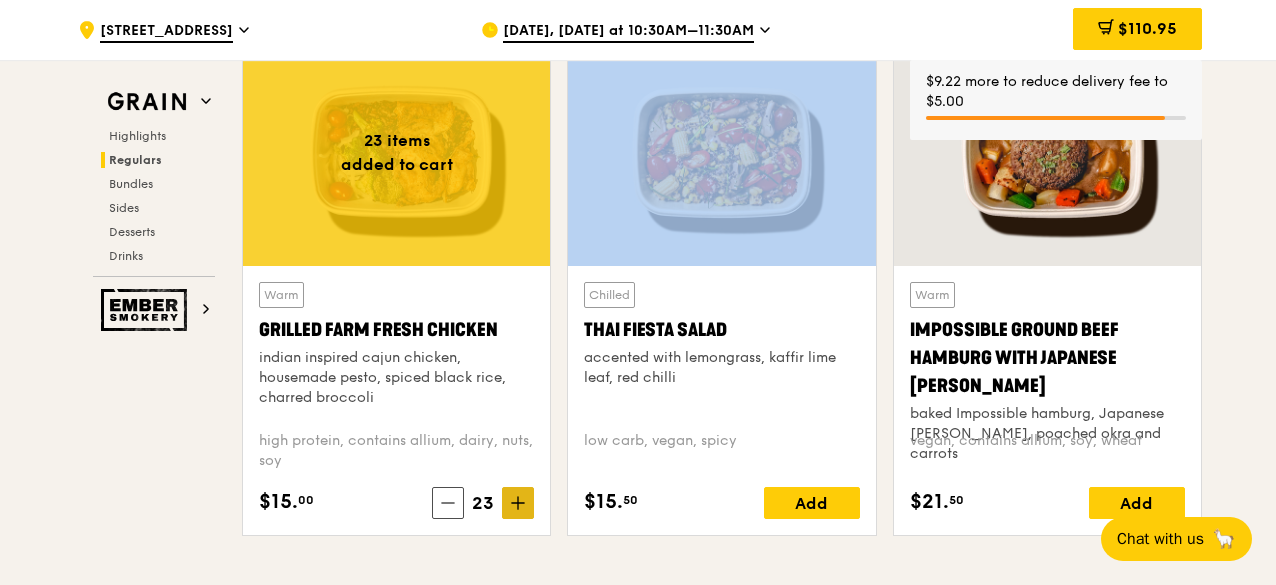 click 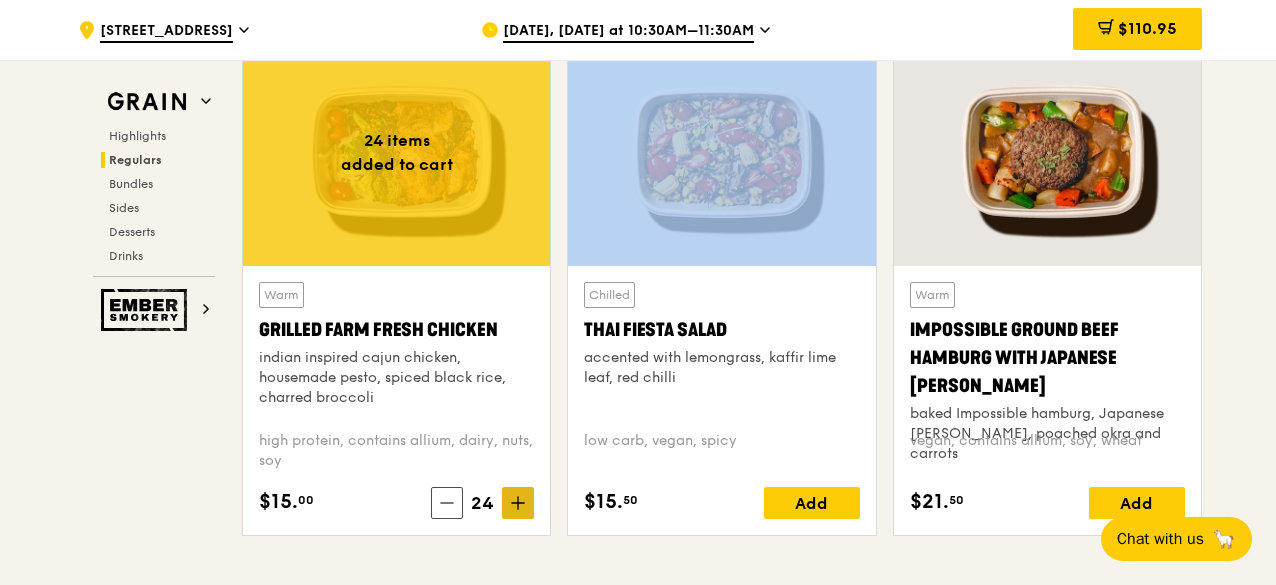 click 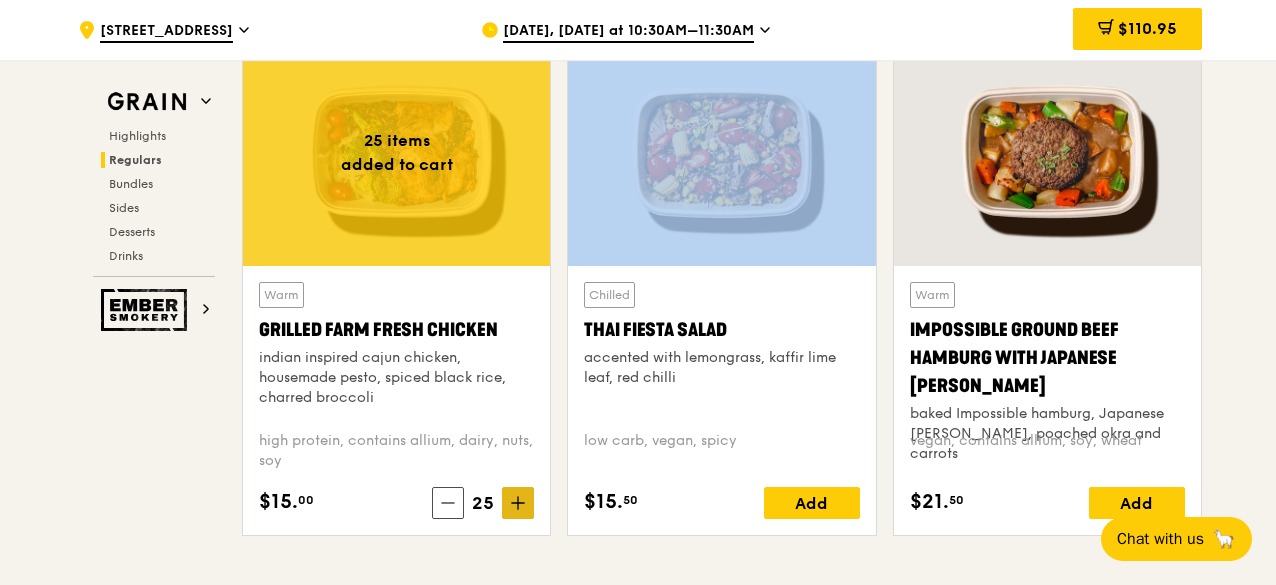 click 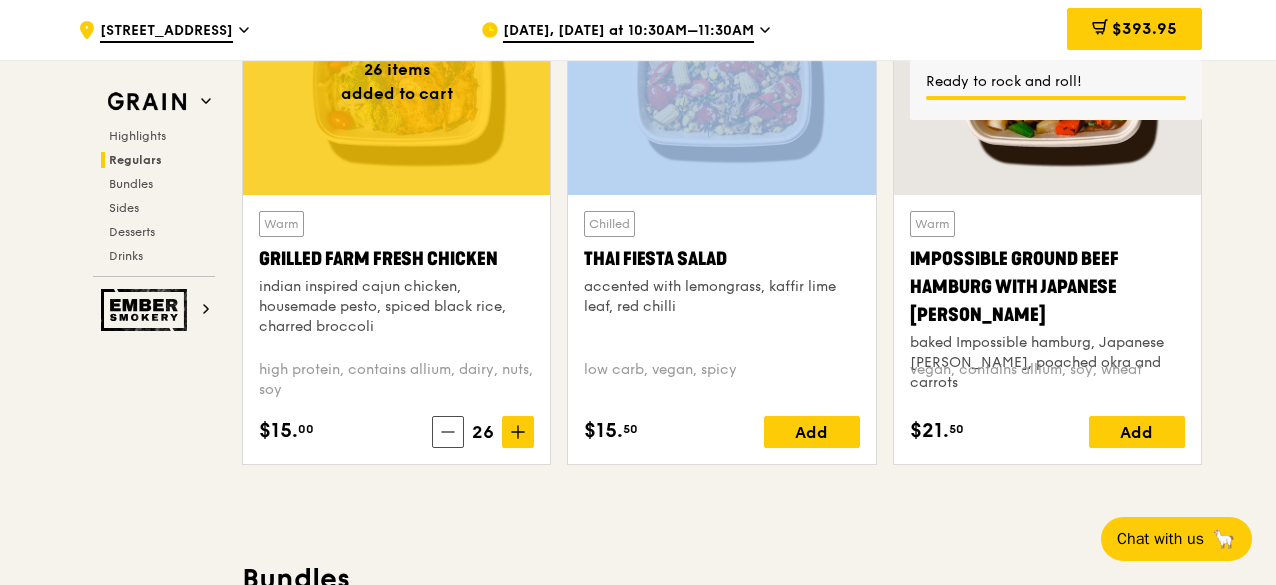scroll, scrollTop: 2425, scrollLeft: 0, axis: vertical 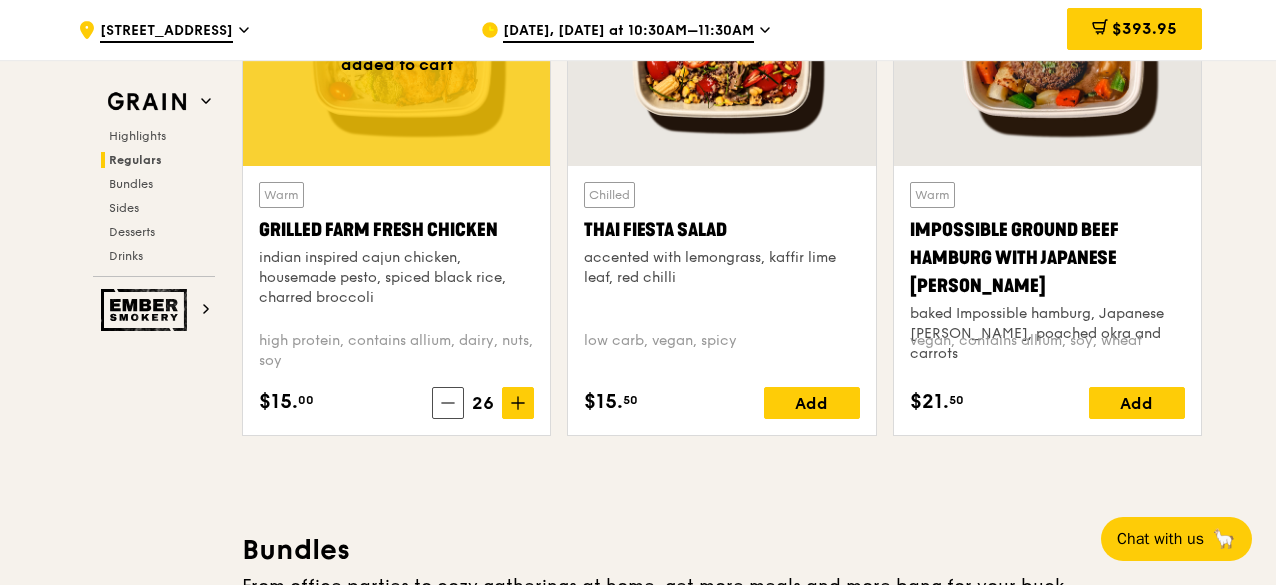 click on "Highlights
Weekly rotating dishes inspired by flavours from around the world.
Warm
Marinara Fish Pasta
oven-baked dory, onion and fennel-infused tomato sauce, linguine
pescatarian, contains allium, dairy, nuts, wheat
$16.
00
Add
Warm
Tricolour Capsicum Charred Cabbage
sanshoku steamed rice, tricolour capsicum, levantine hummus, [PERSON_NAME]
vegan, contains soy
$15.
50
Add
Regulars
Meals you can enjoy day in day out.
Warm
Honey Duo Mustard Chicken
house-blend mustard, maple soy baked potato, linguine, cherry tomato
high protein, contains allium, soy, wheat
$15.
50
Add
Warm
Mentai Mayonnaise Aburi Salmon
sous vide norwegian salmon, mentaiko, balsamic glazed sweet potato
pescatarian, contains egg, soy, wheat
$20.
26 items" at bounding box center [722, 2144] 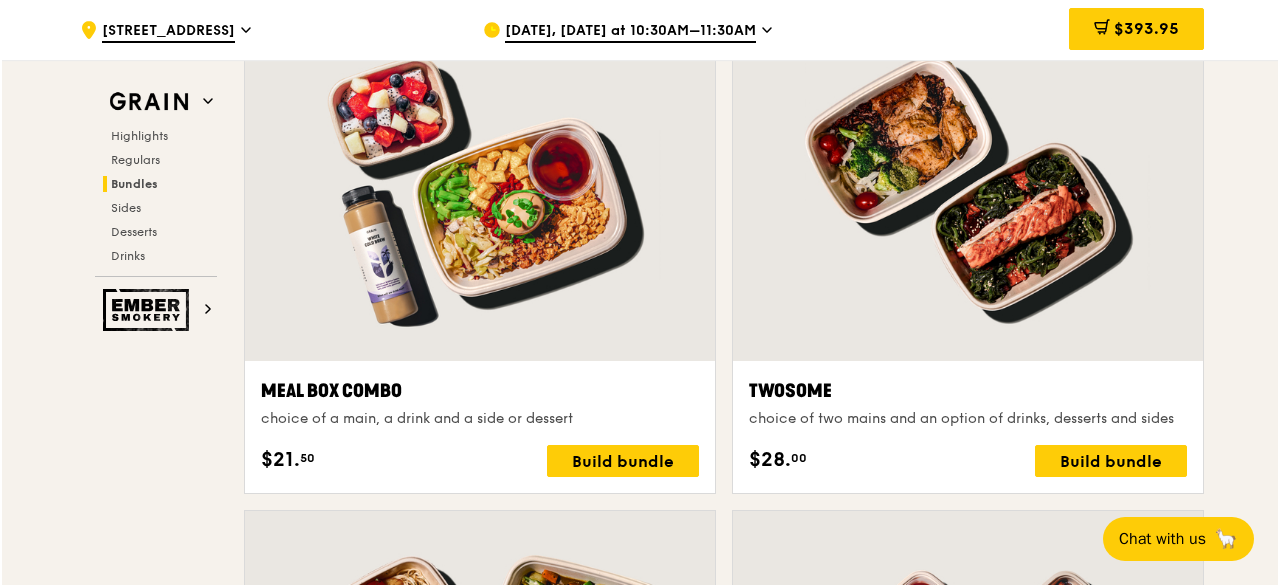 scroll, scrollTop: 3025, scrollLeft: 0, axis: vertical 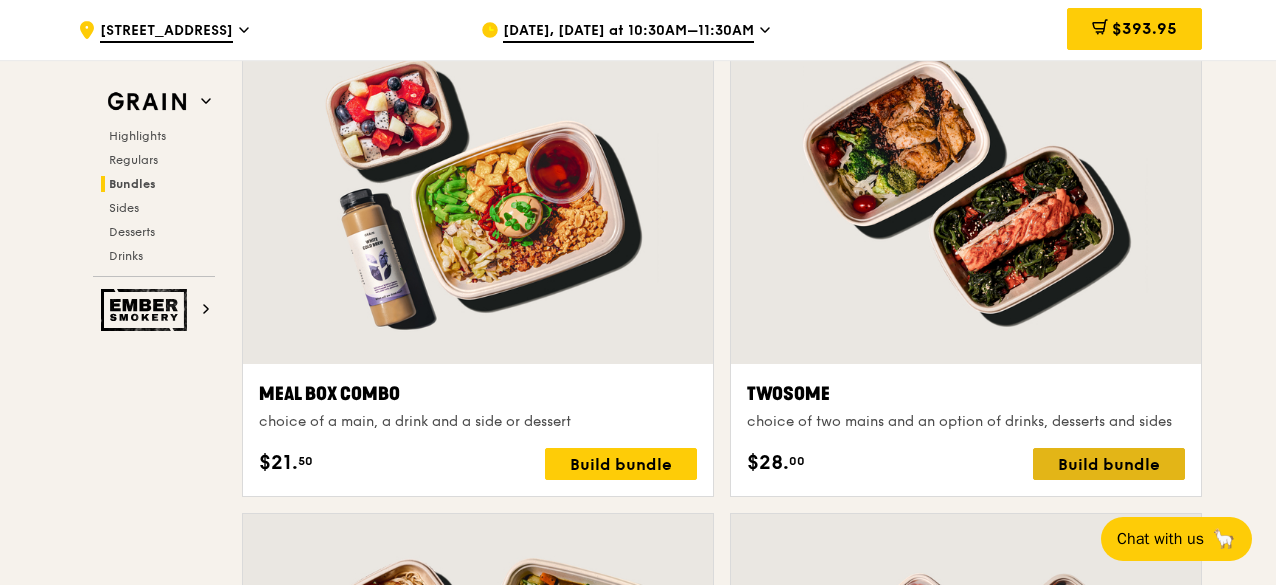 click on "Build bundle" at bounding box center [1109, 464] 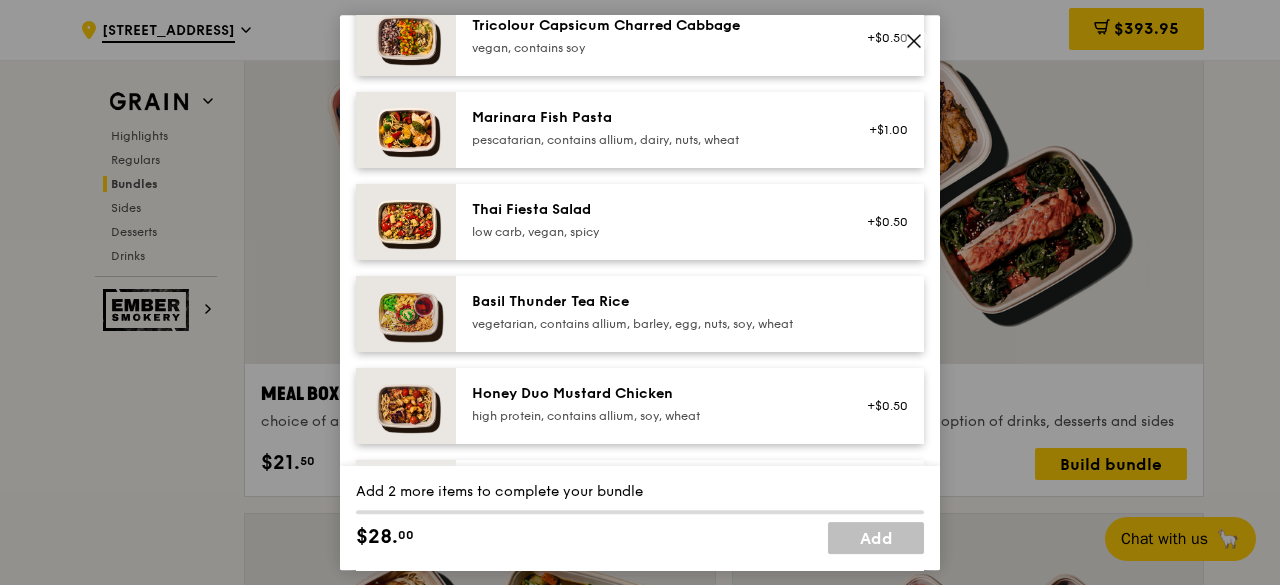 scroll, scrollTop: 300, scrollLeft: 0, axis: vertical 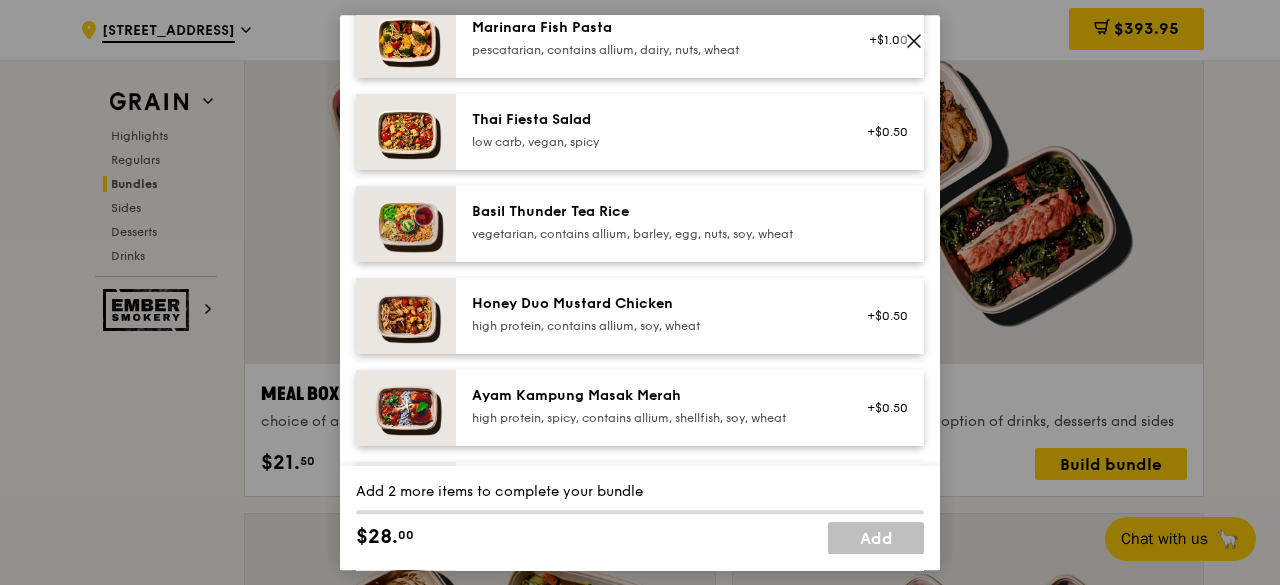 click on "low carb, vegan, spicy" at bounding box center [651, 142] 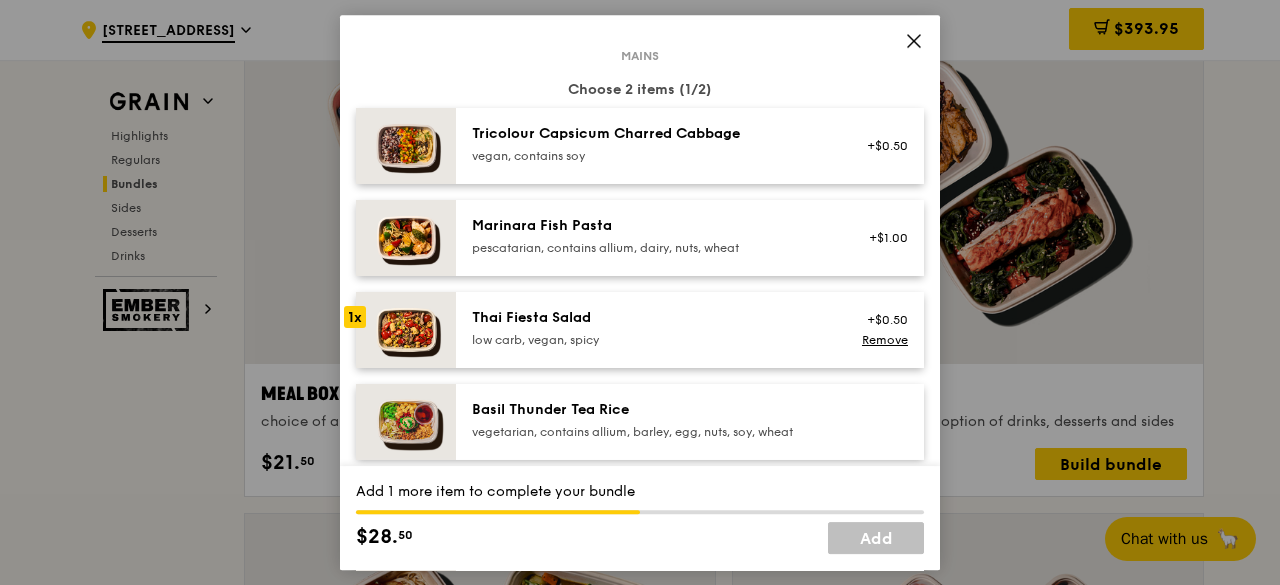 scroll, scrollTop: 100, scrollLeft: 0, axis: vertical 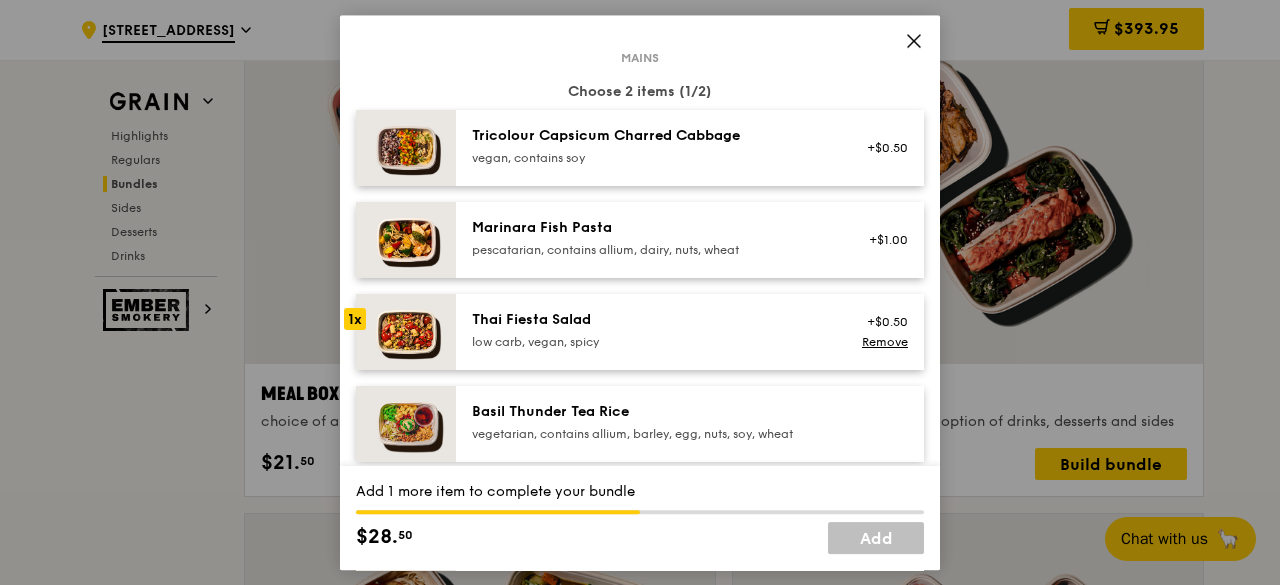 click on "Tricolour Capsicum Charred Cabbage" at bounding box center (651, 136) 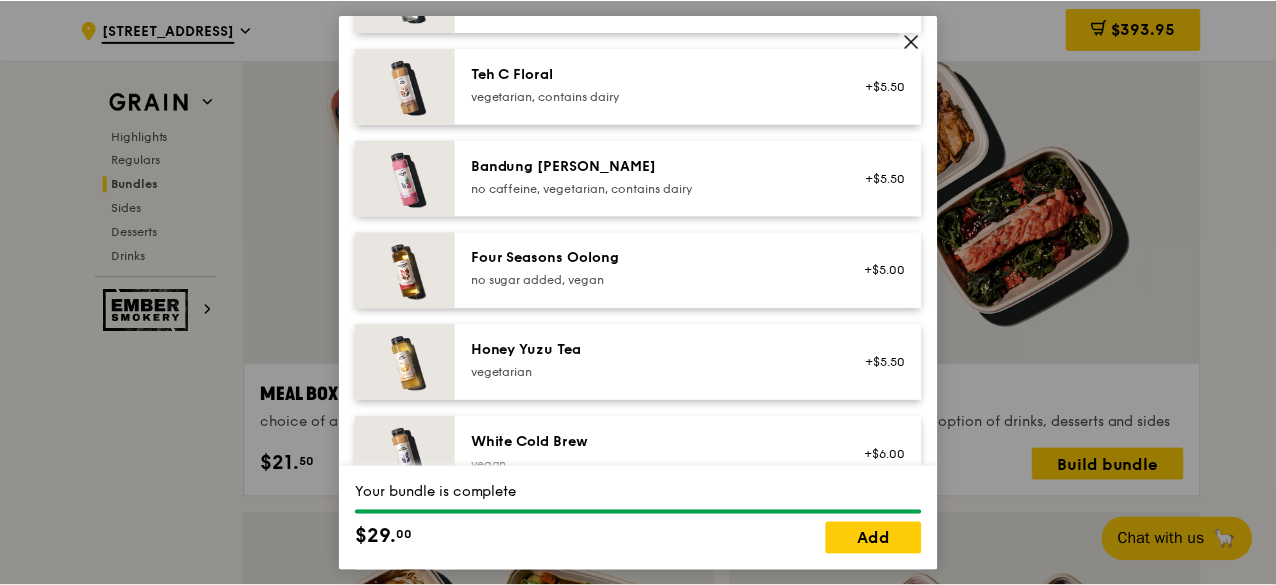 scroll, scrollTop: 2516, scrollLeft: 0, axis: vertical 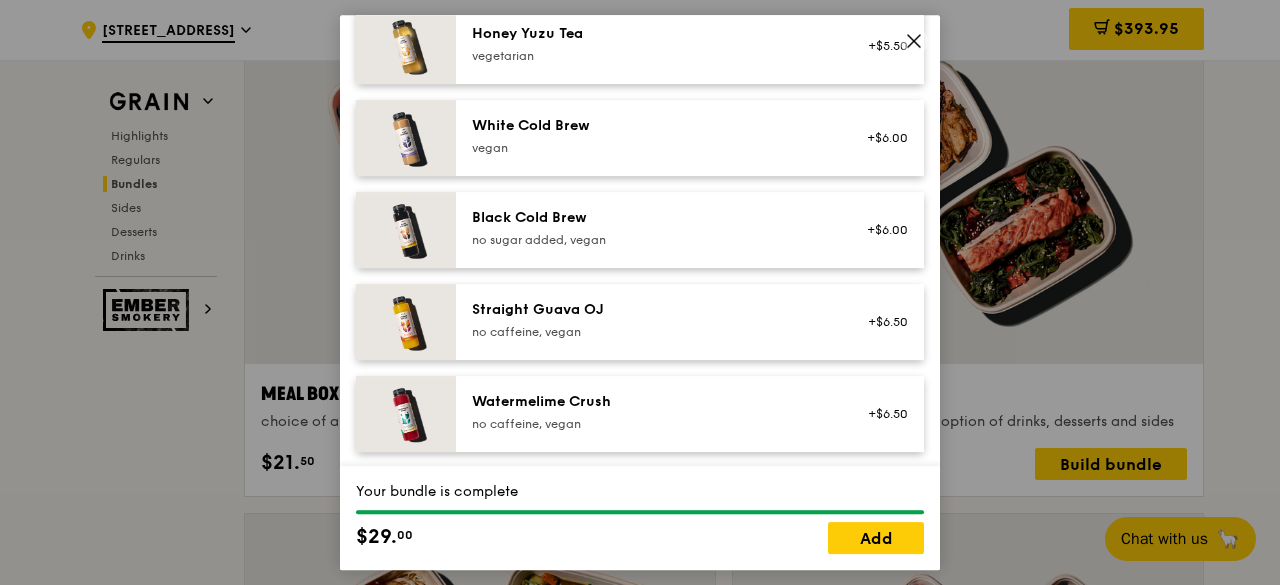 click 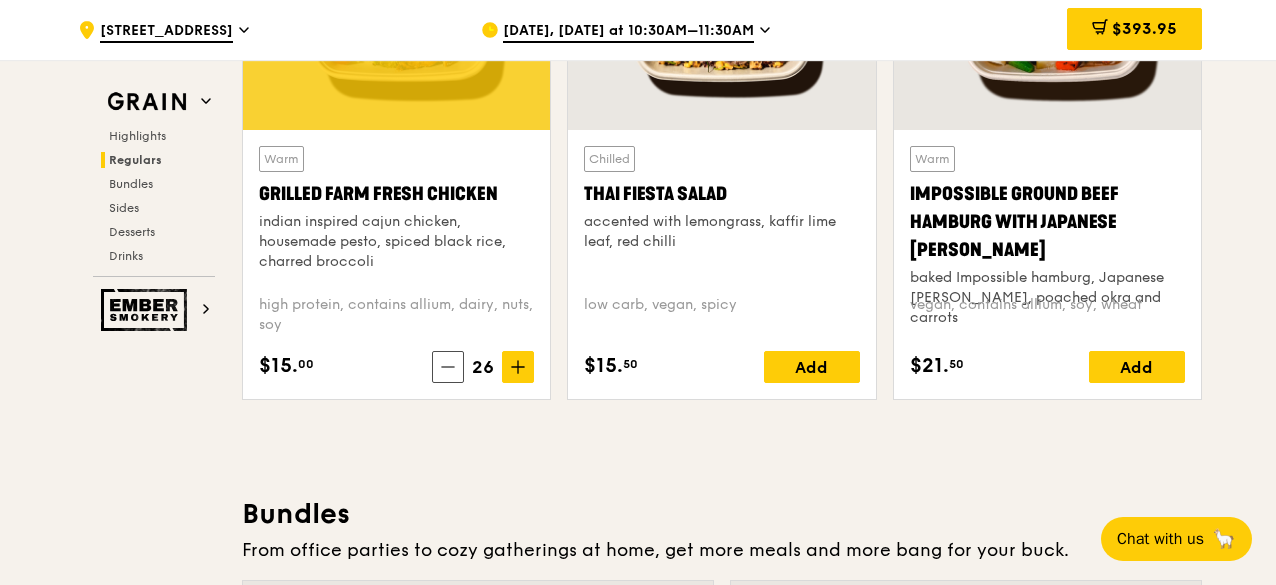 scroll, scrollTop: 2525, scrollLeft: 0, axis: vertical 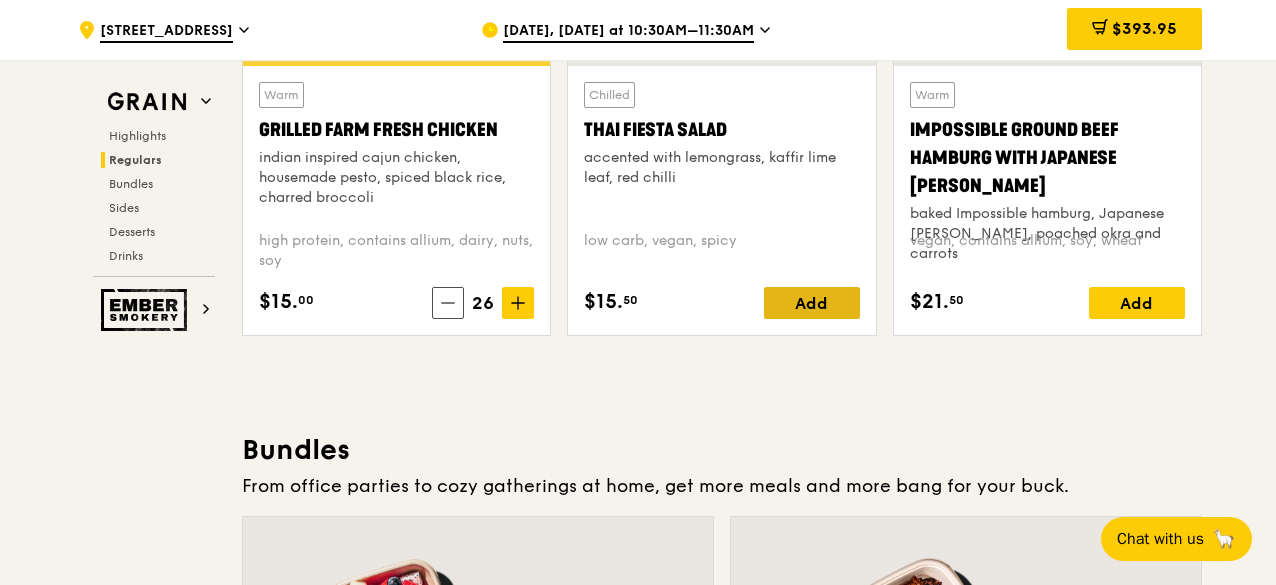 click on "Add" at bounding box center (812, 303) 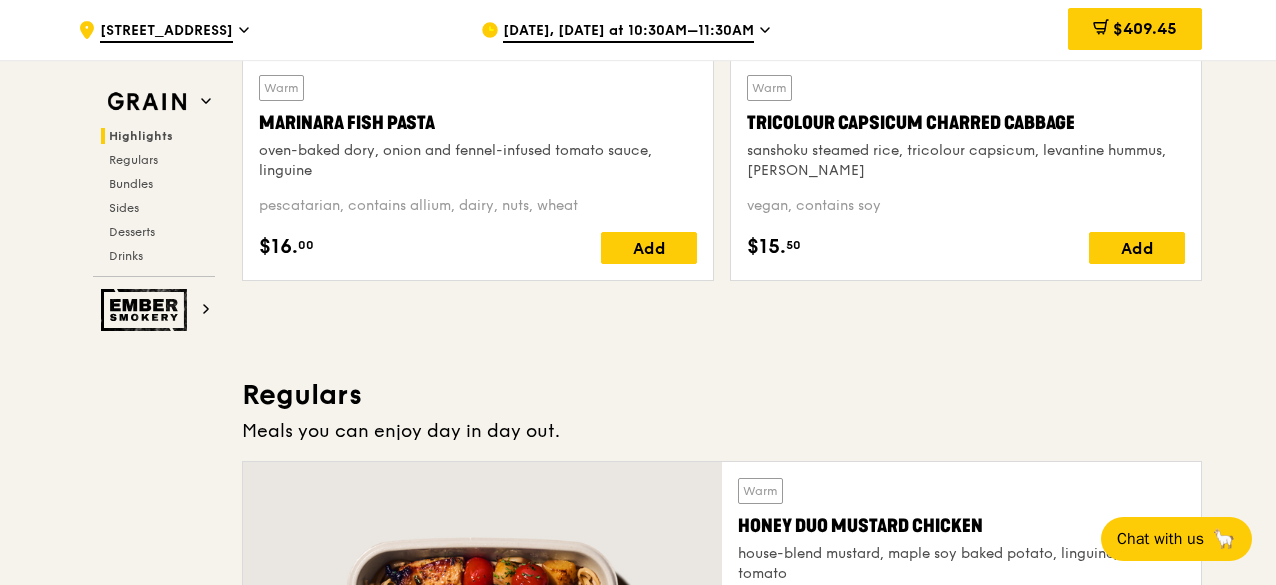 scroll, scrollTop: 1025, scrollLeft: 0, axis: vertical 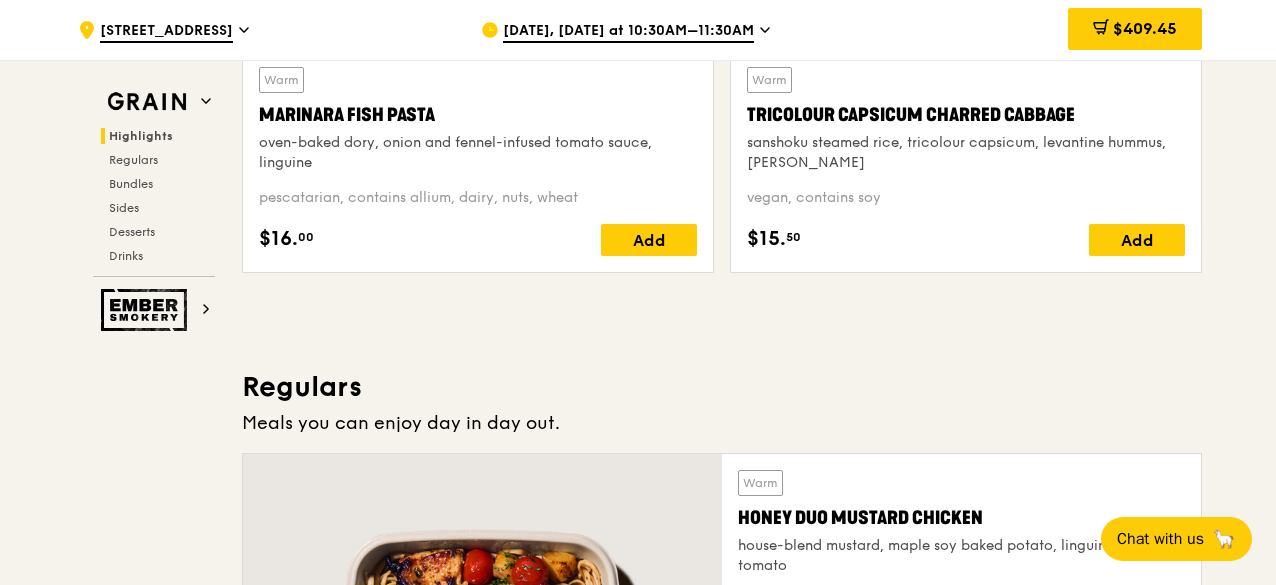click on "Add" at bounding box center (1137, 240) 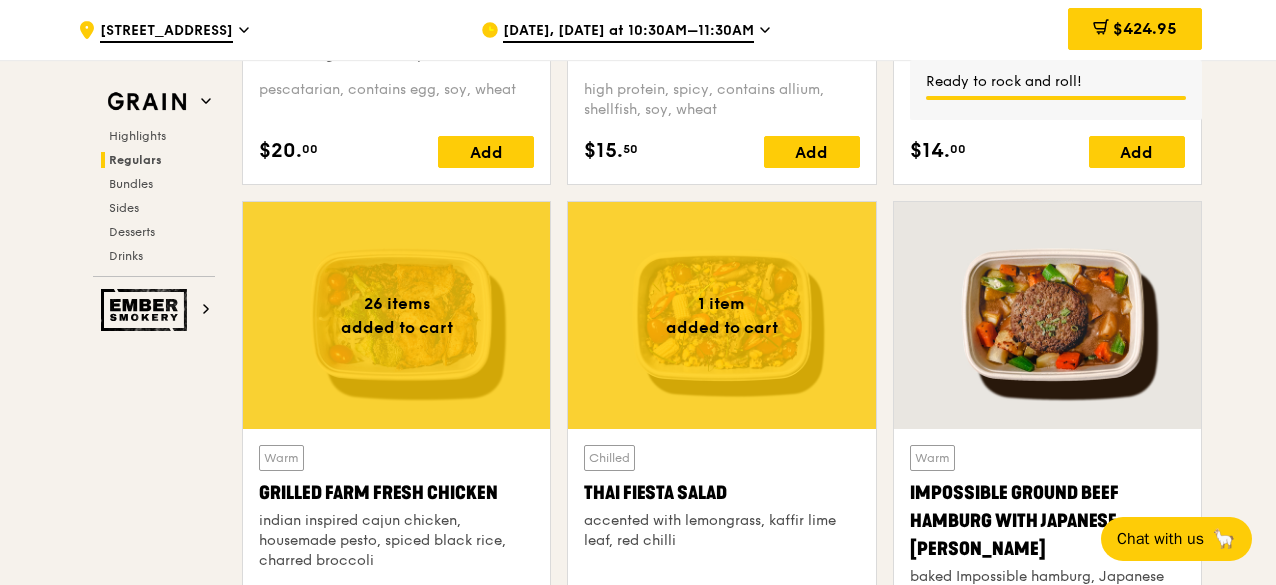 scroll, scrollTop: 2325, scrollLeft: 0, axis: vertical 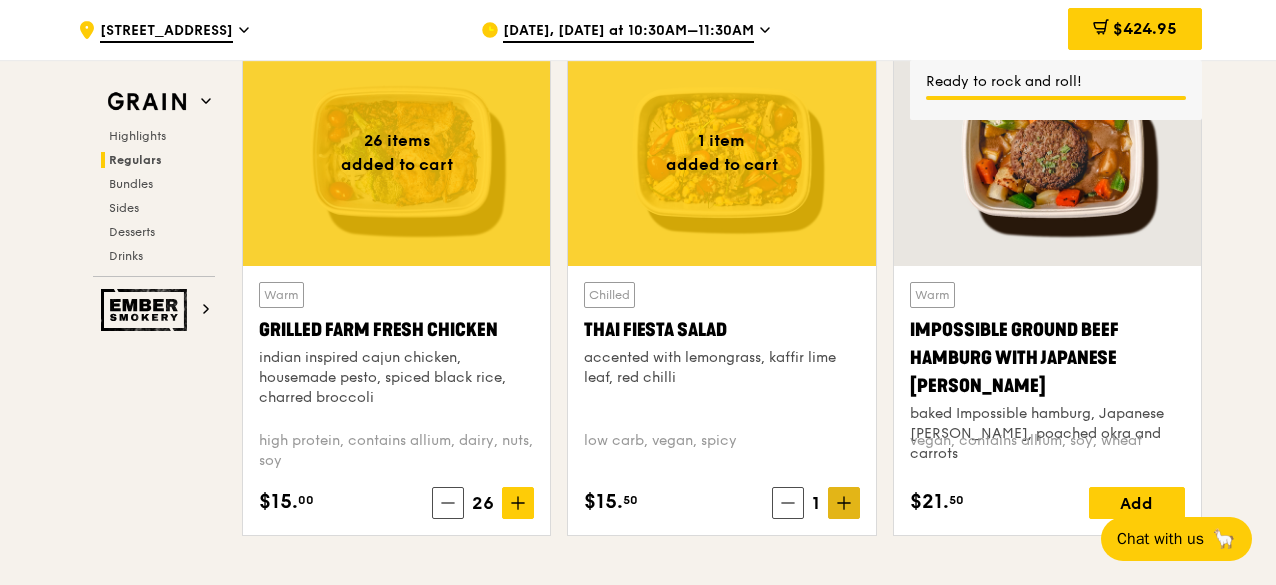 click at bounding box center [844, 503] 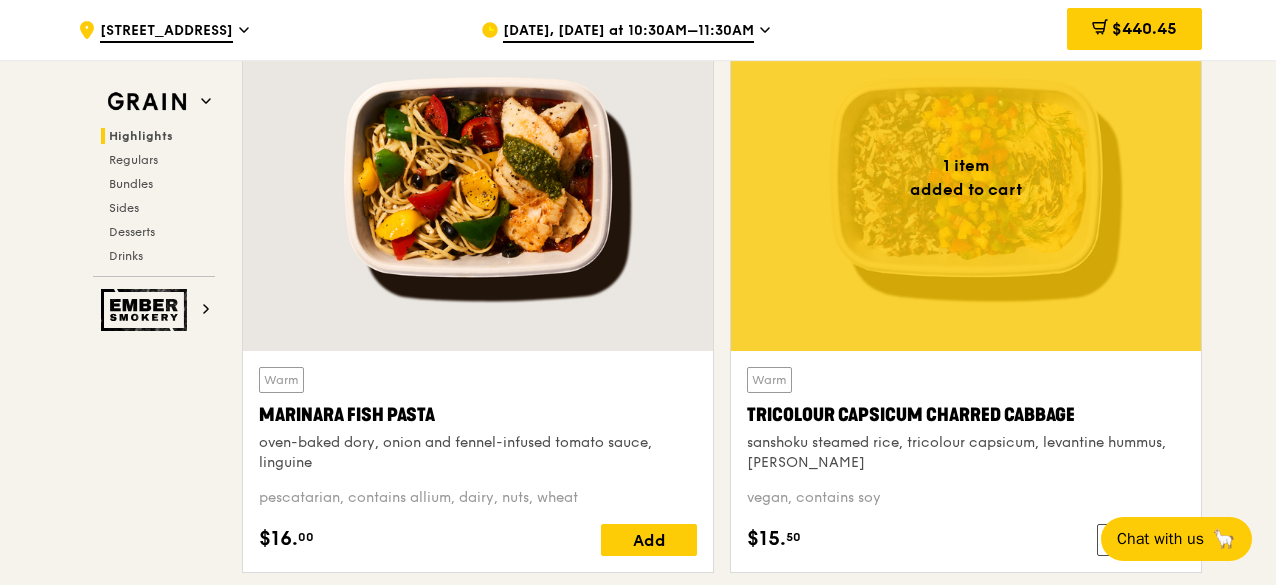 scroll, scrollTop: 925, scrollLeft: 0, axis: vertical 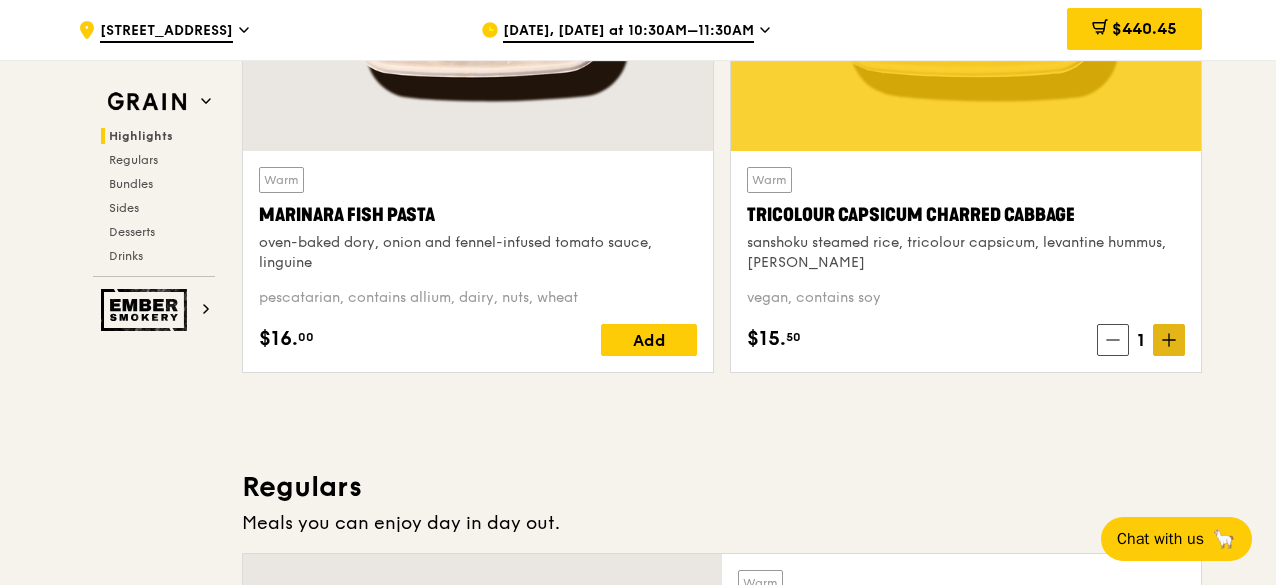 click at bounding box center [1169, 340] 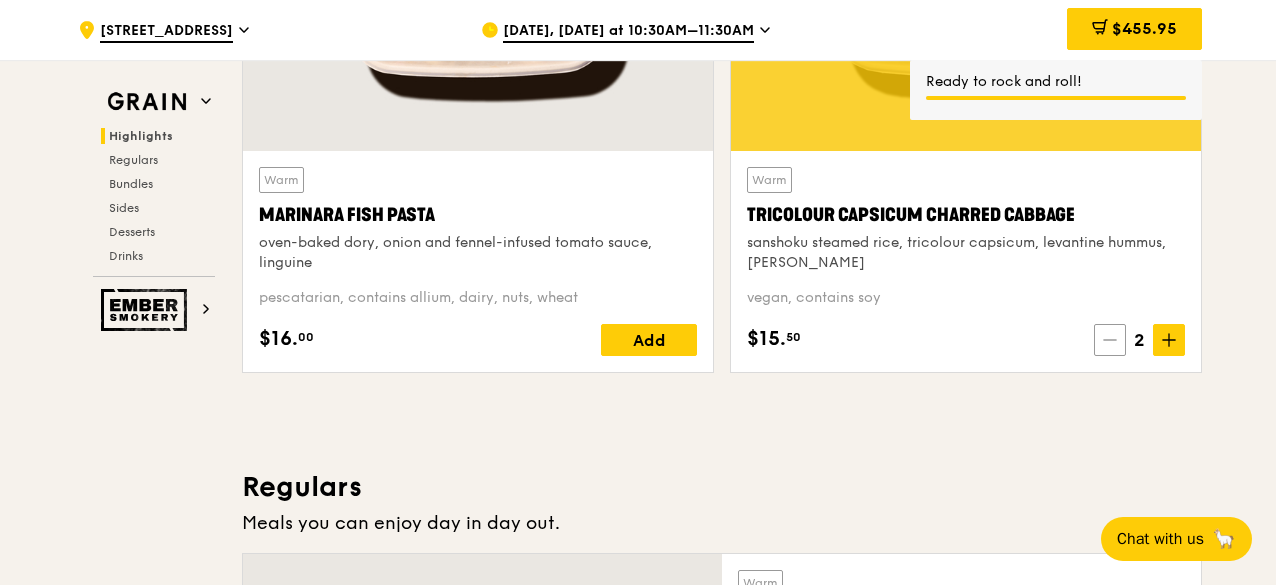 click 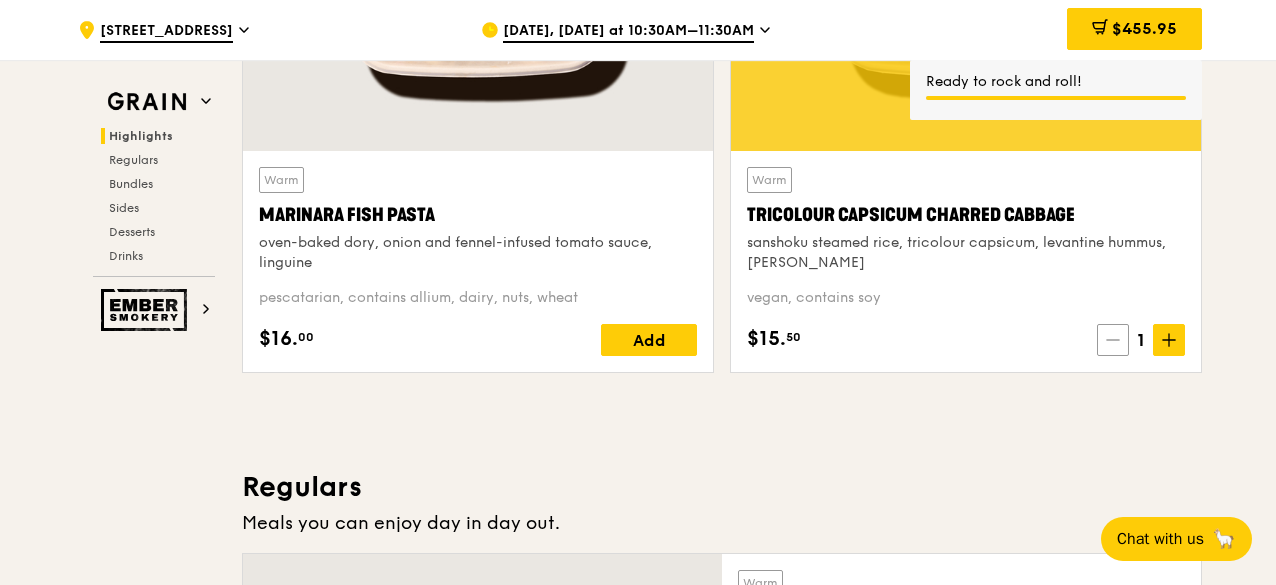 click 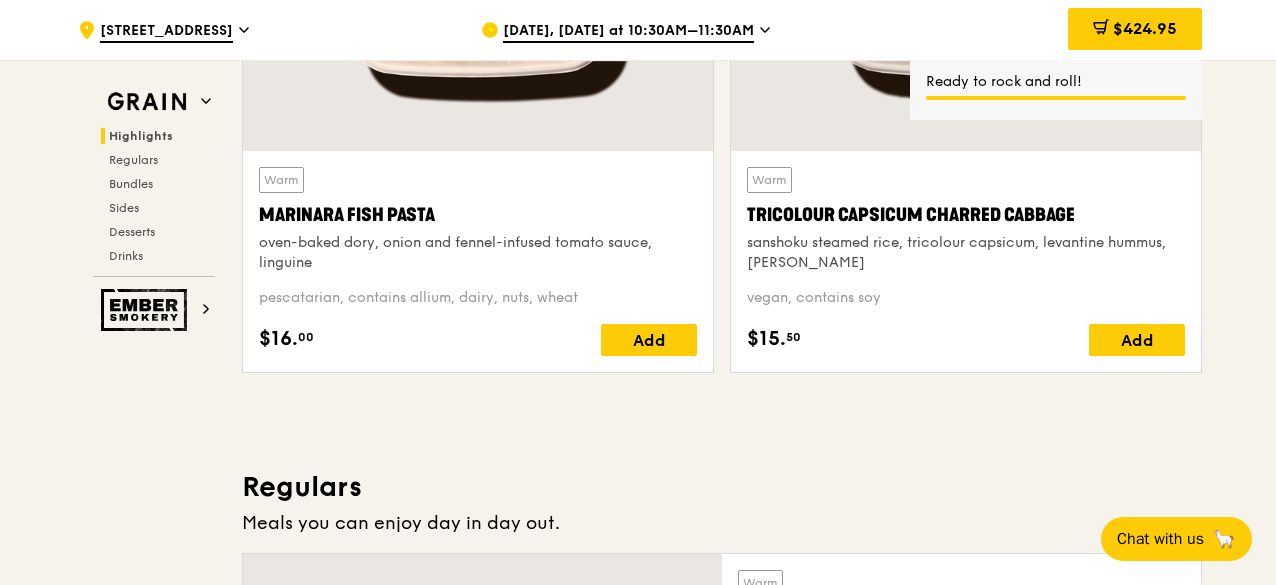 click on "Add" at bounding box center [1137, 340] 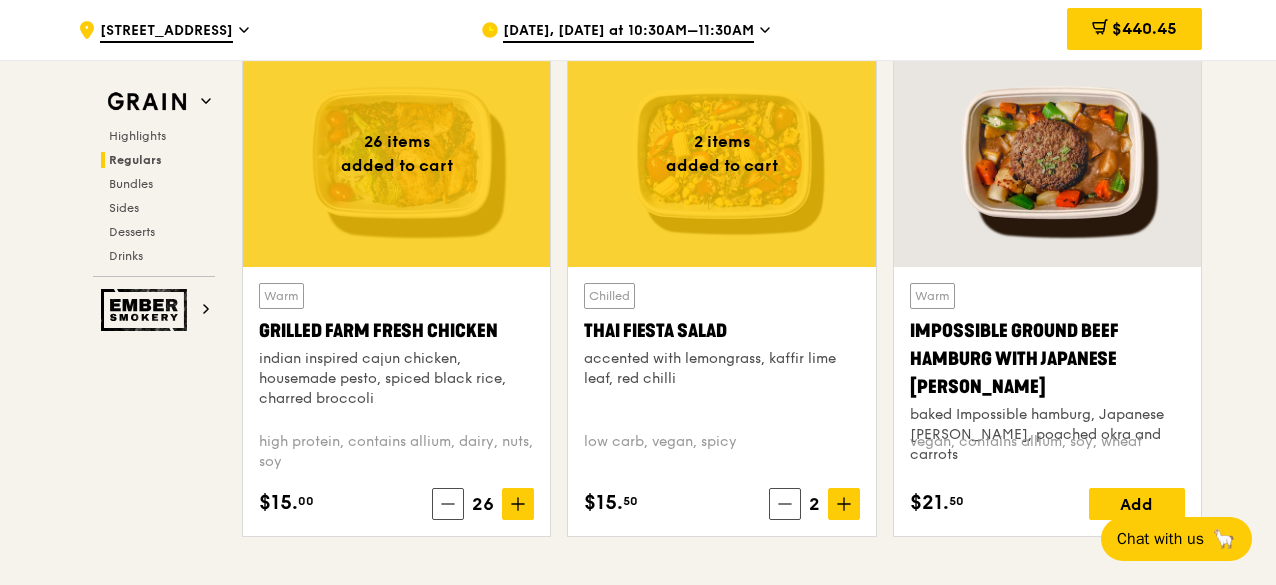 scroll, scrollTop: 2325, scrollLeft: 0, axis: vertical 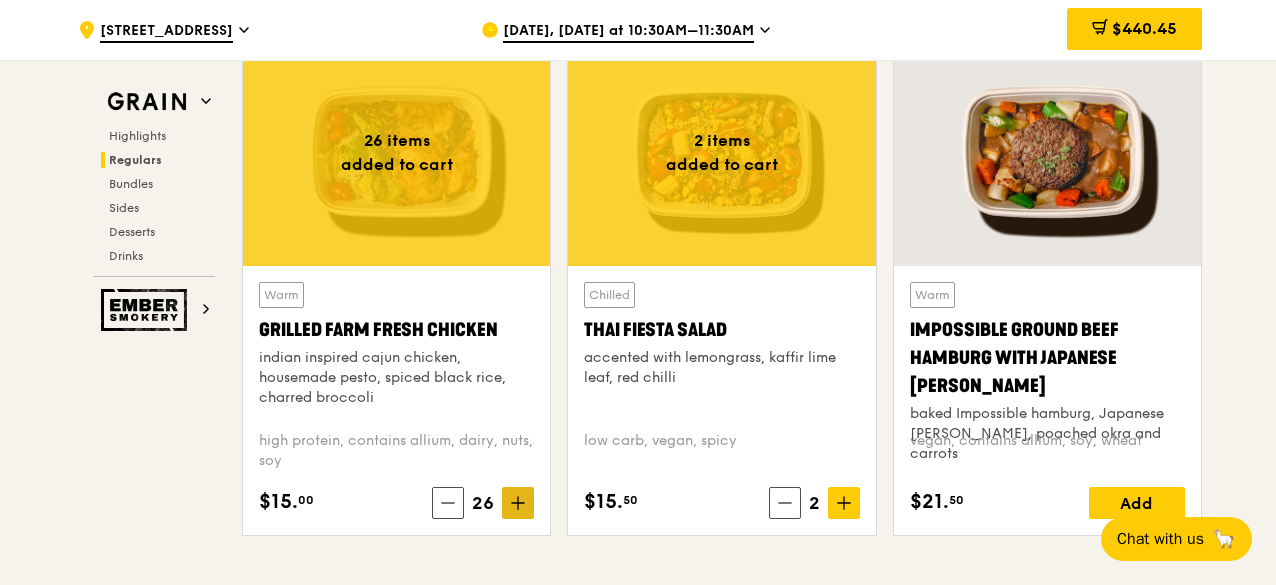click at bounding box center (518, 503) 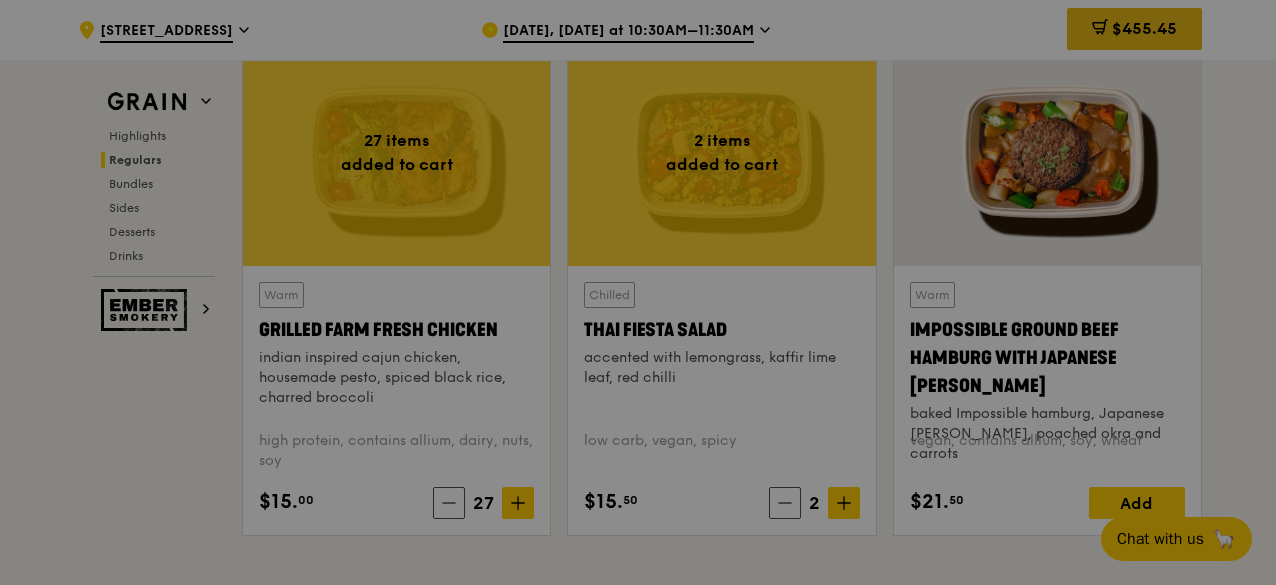 type on "27" 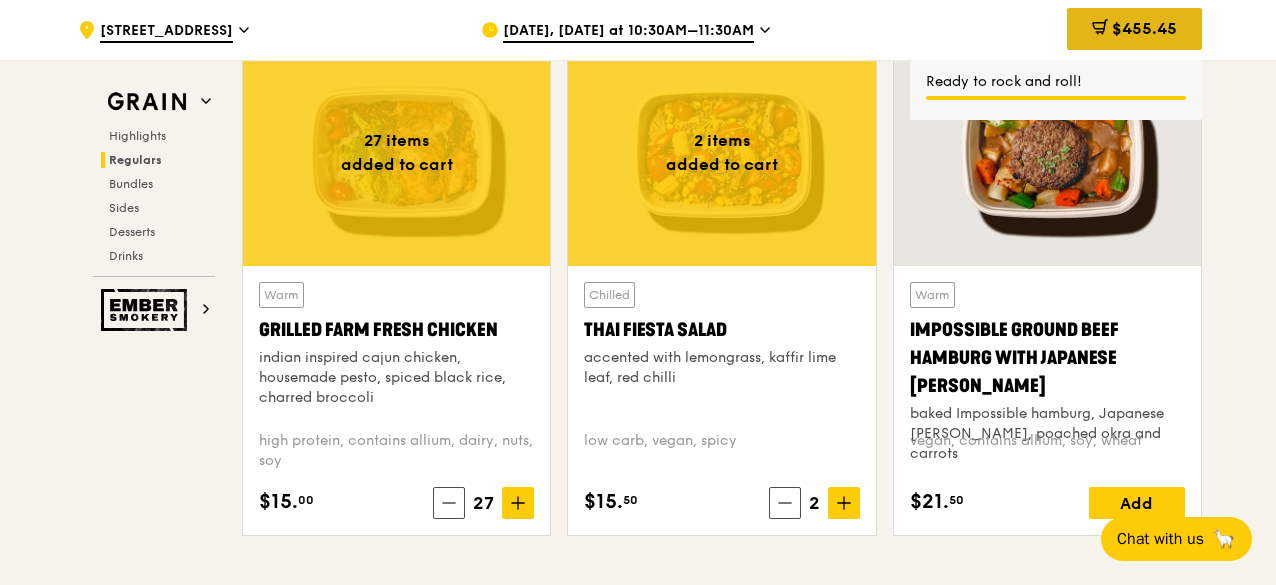 click on "$455.45" at bounding box center [1144, 28] 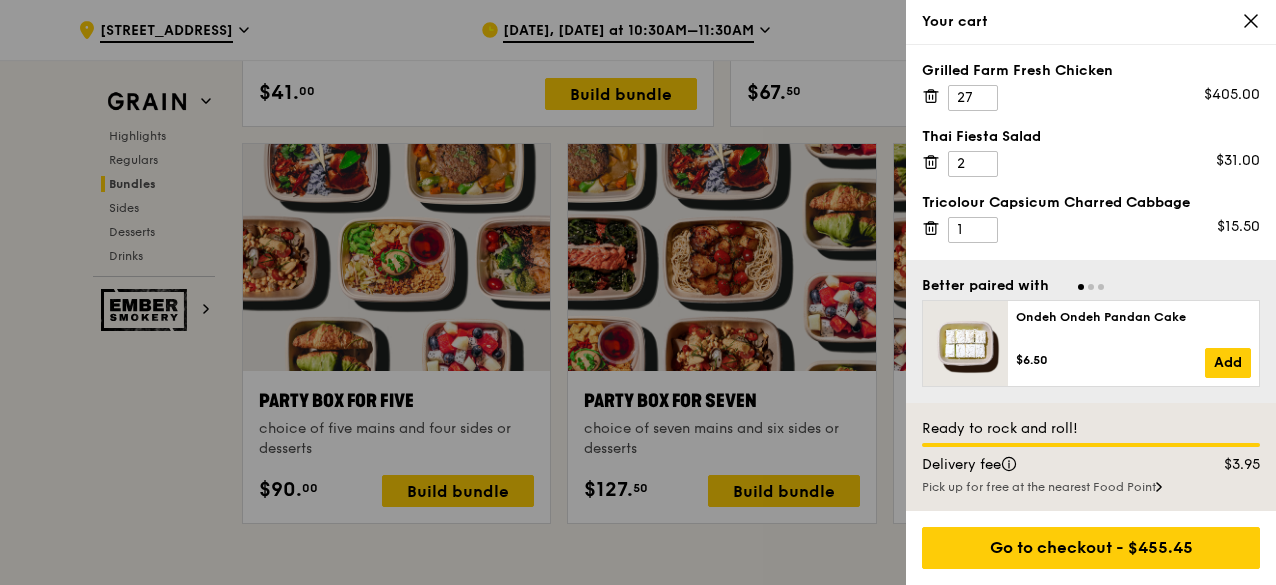 scroll, scrollTop: 3905, scrollLeft: 0, axis: vertical 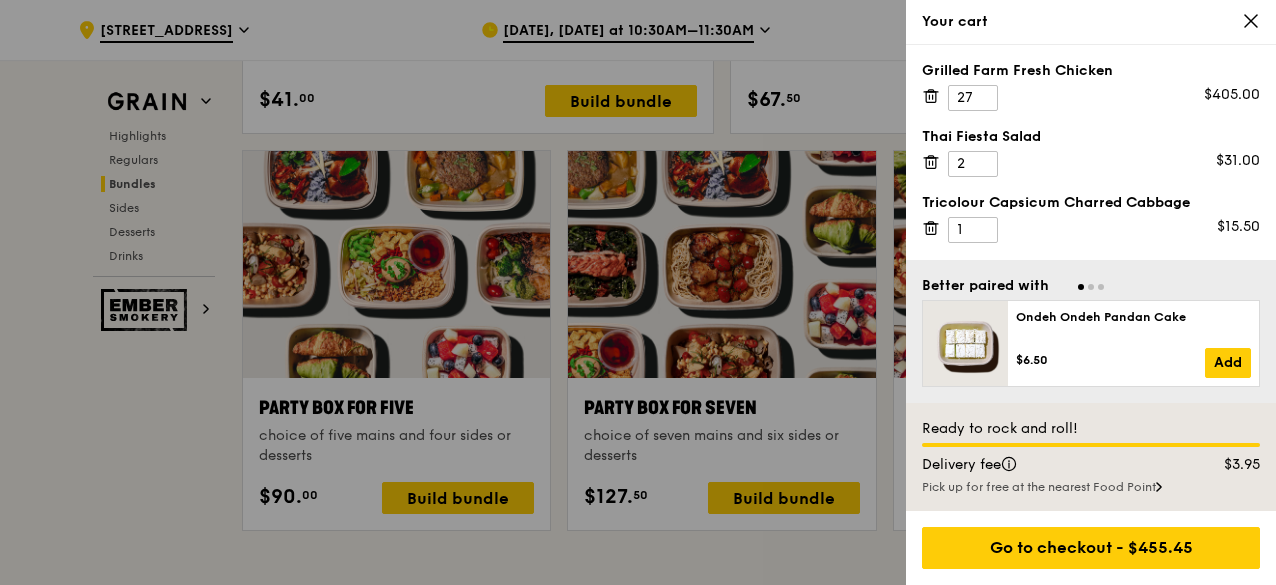 click on "Your cart" at bounding box center [1091, 22] 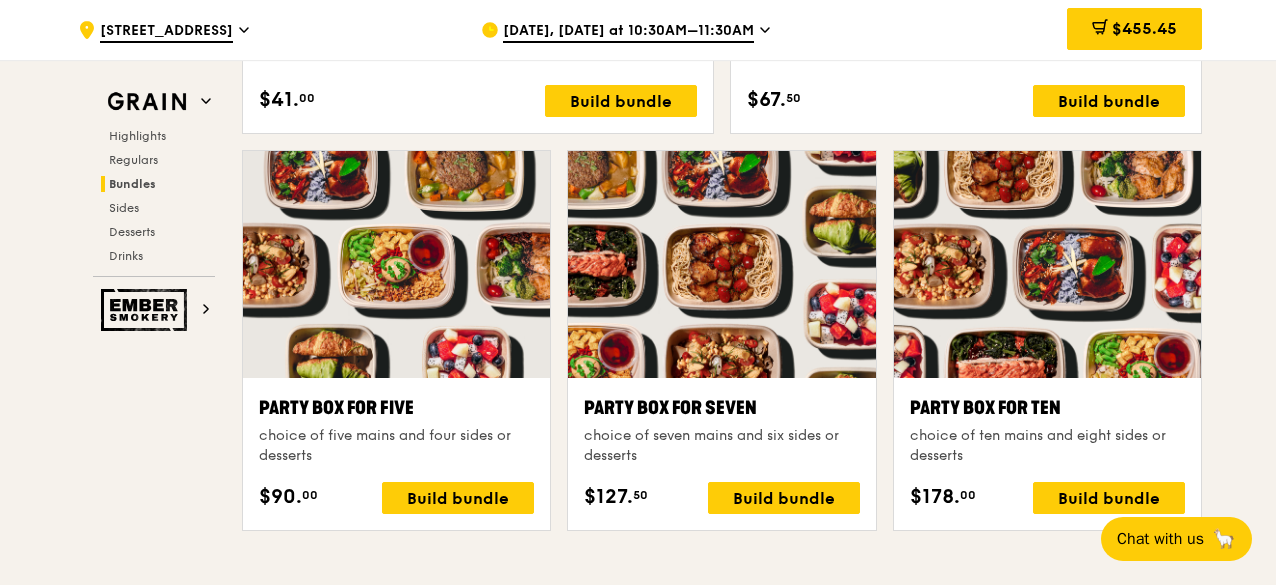 scroll, scrollTop: 4005, scrollLeft: 0, axis: vertical 